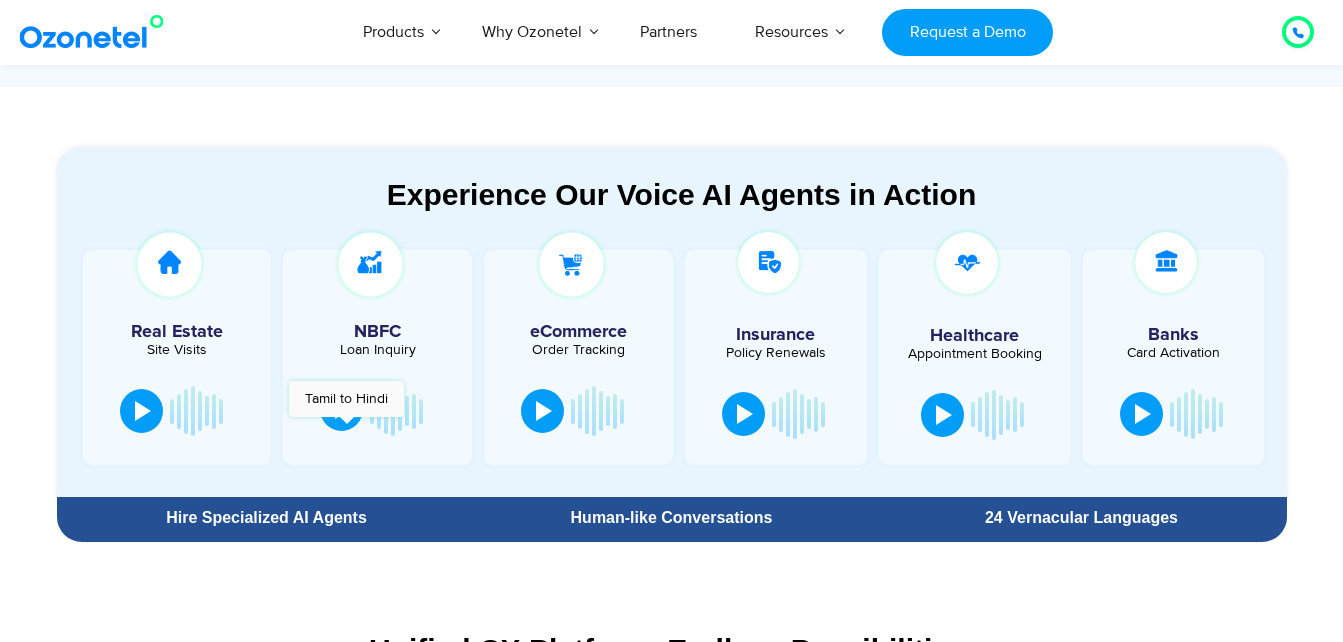 scroll, scrollTop: 1000, scrollLeft: 0, axis: vertical 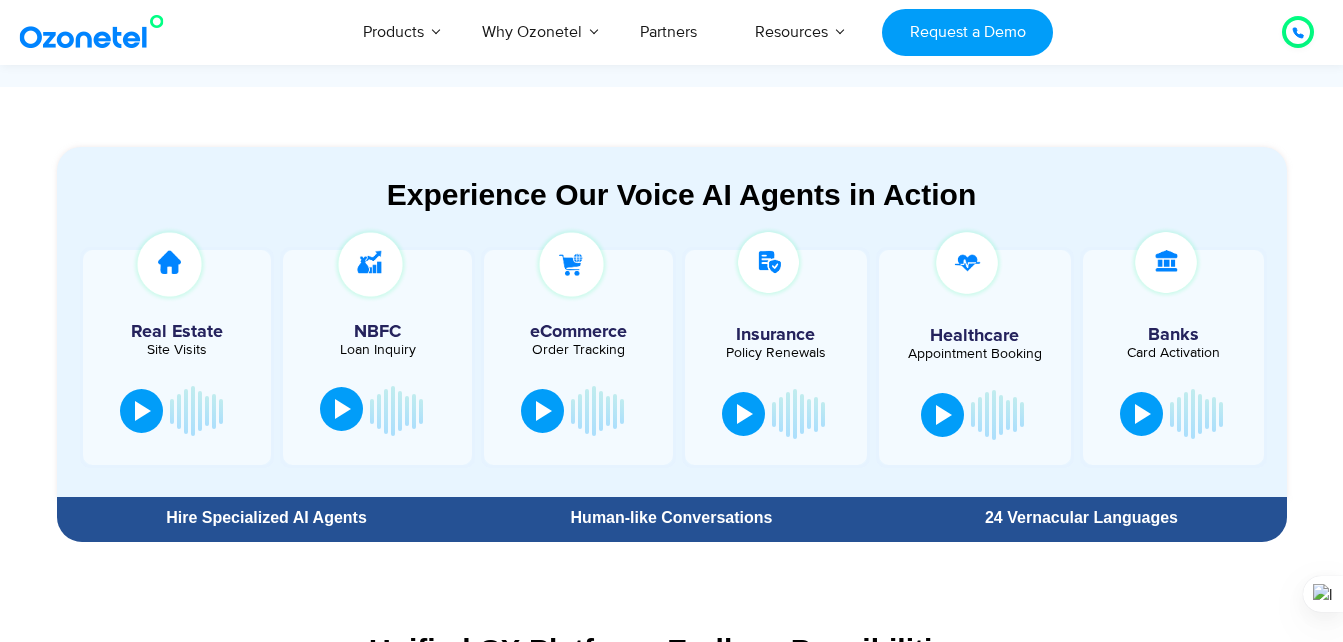 click at bounding box center (341, 409) 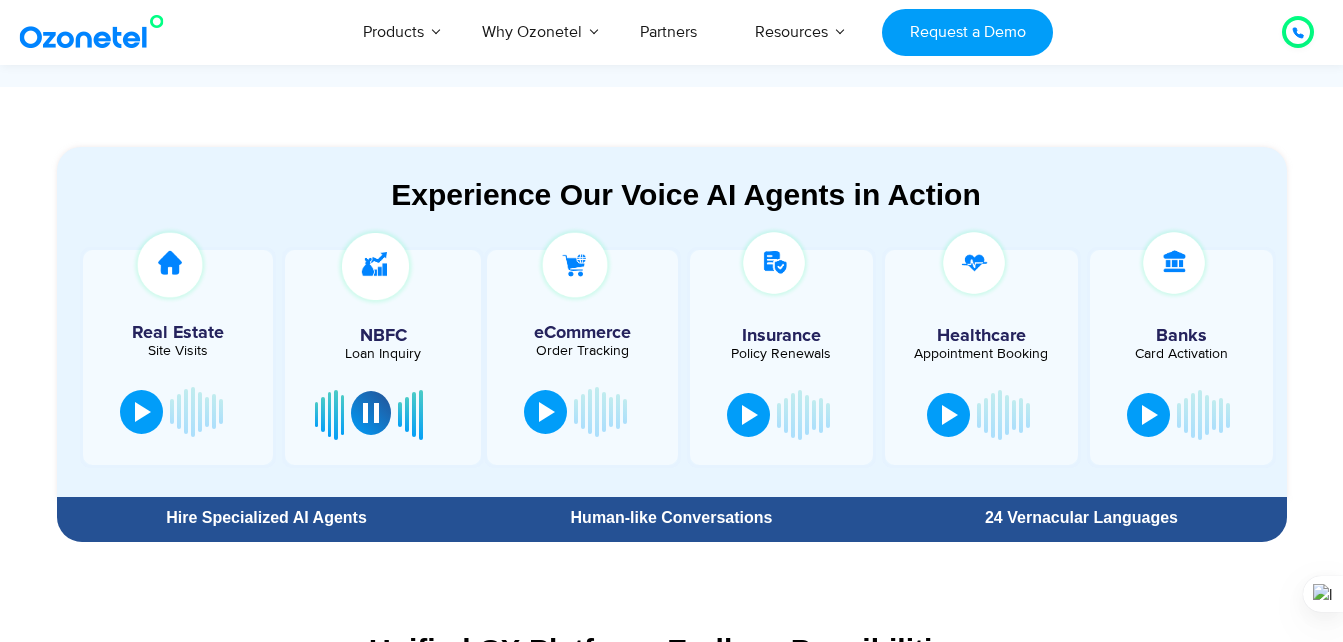 scroll, scrollTop: 0, scrollLeft: 0, axis: both 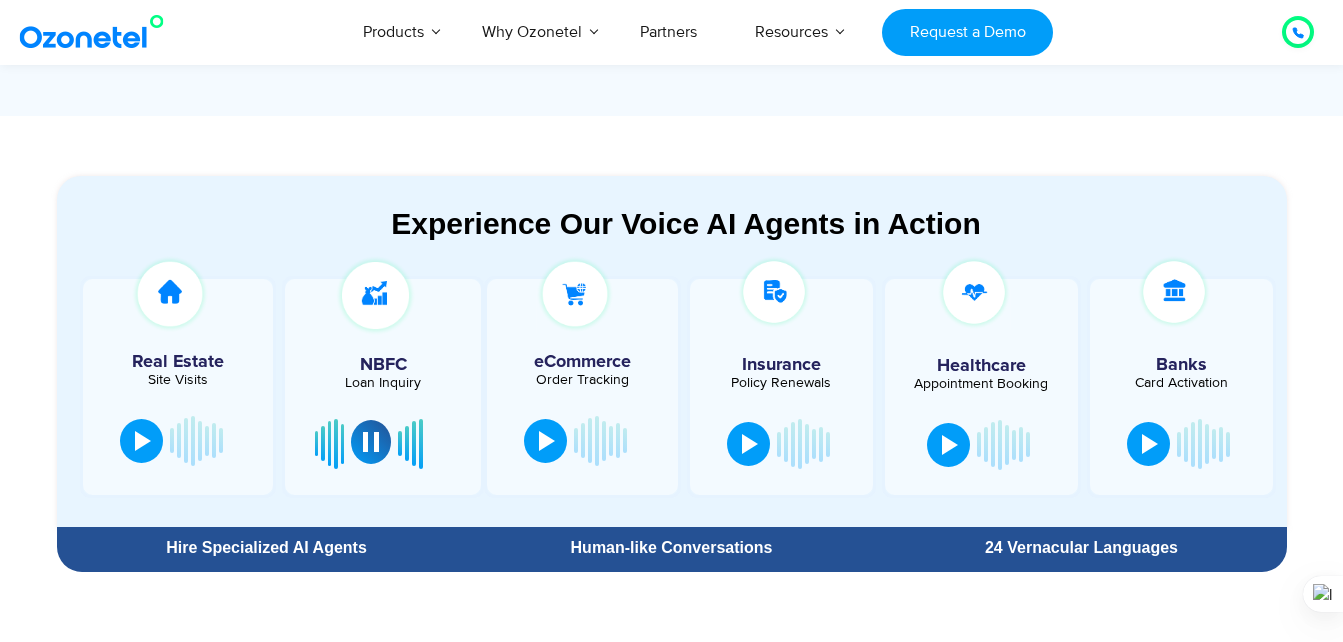 click at bounding box center [371, 442] 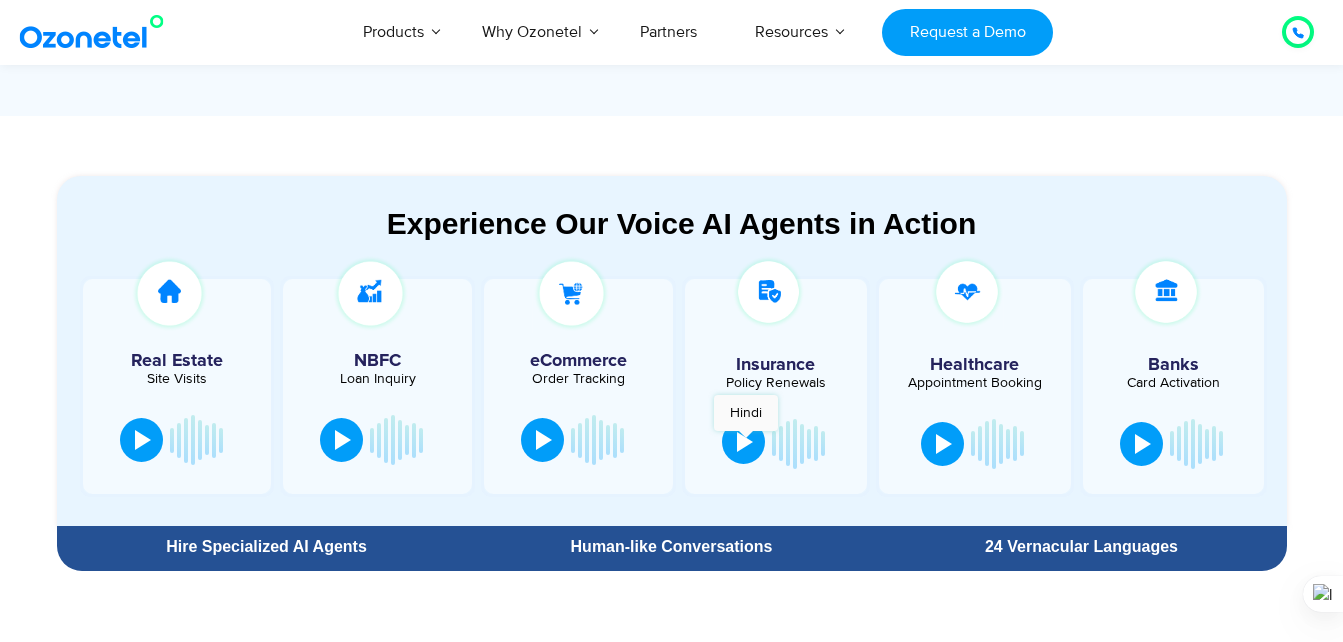 click at bounding box center (745, 442) 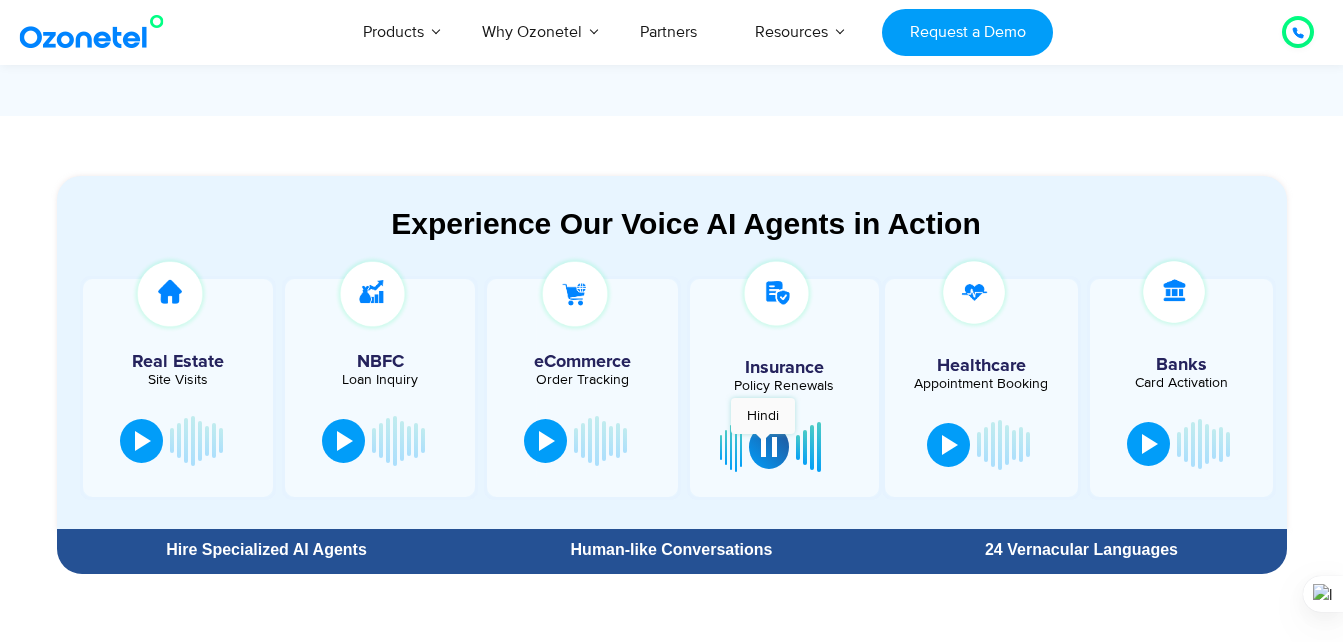 drag, startPoint x: 763, startPoint y: 444, endPoint x: 692, endPoint y: 454, distance: 71.70077 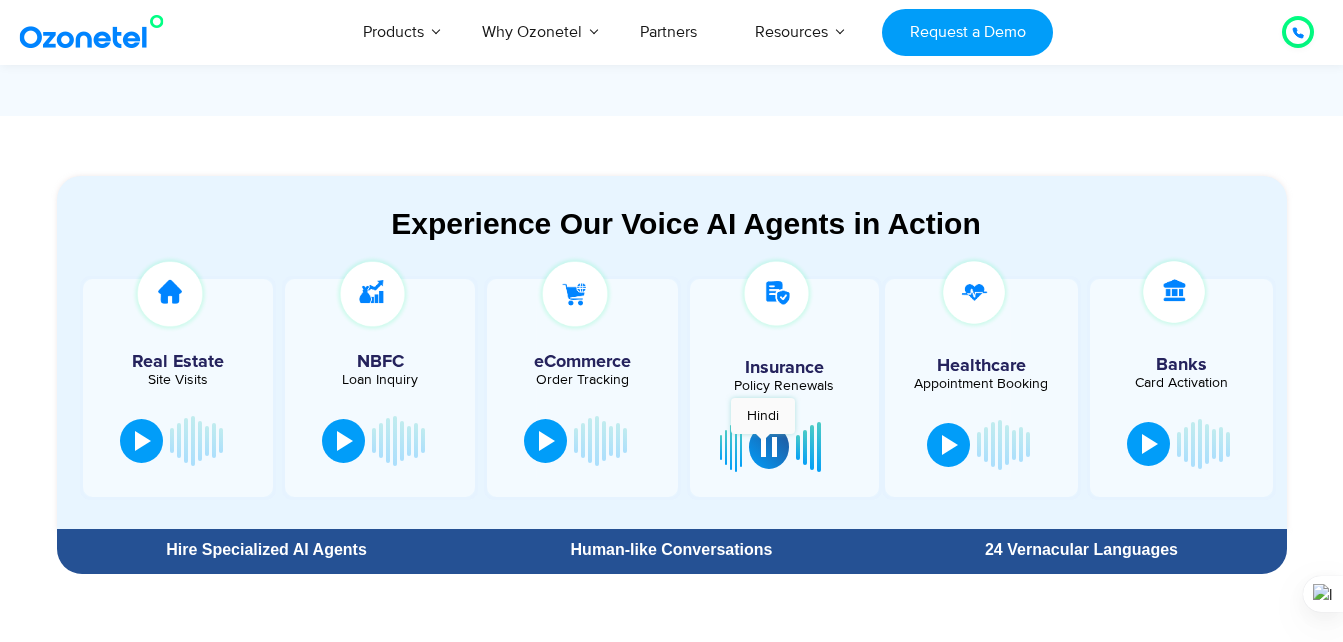 click at bounding box center (769, 447) 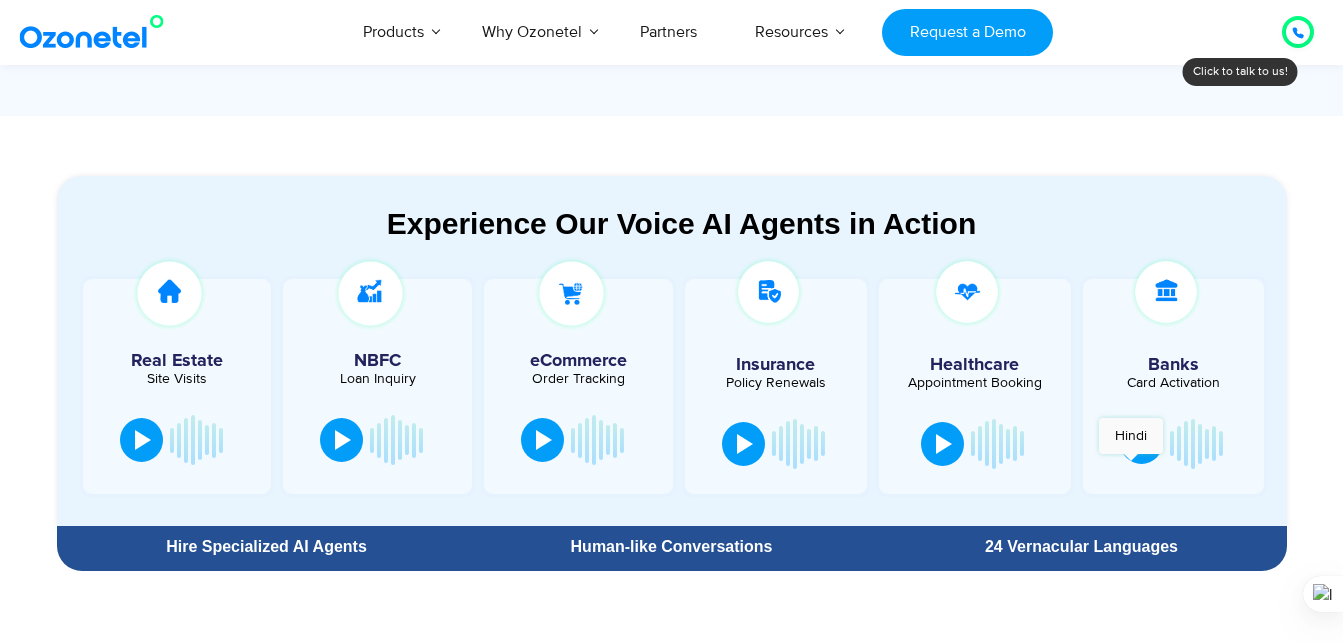 click at bounding box center (1143, 442) 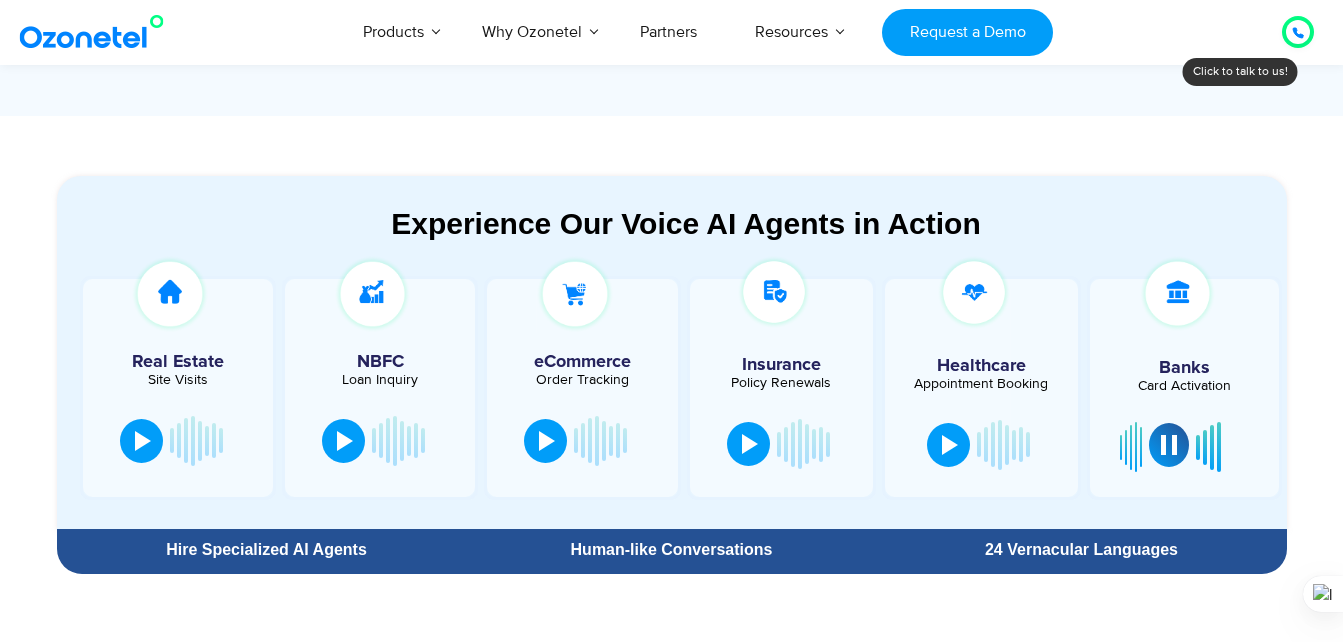 click at bounding box center [1169, 445] 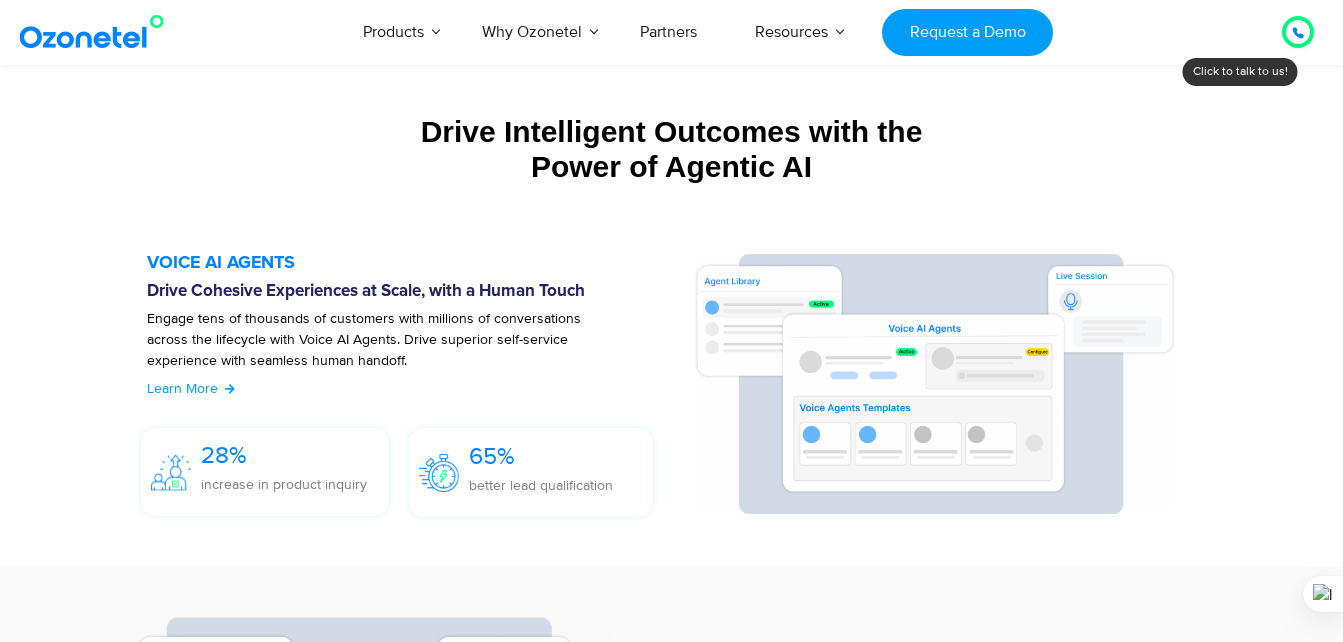 scroll, scrollTop: 2100, scrollLeft: 0, axis: vertical 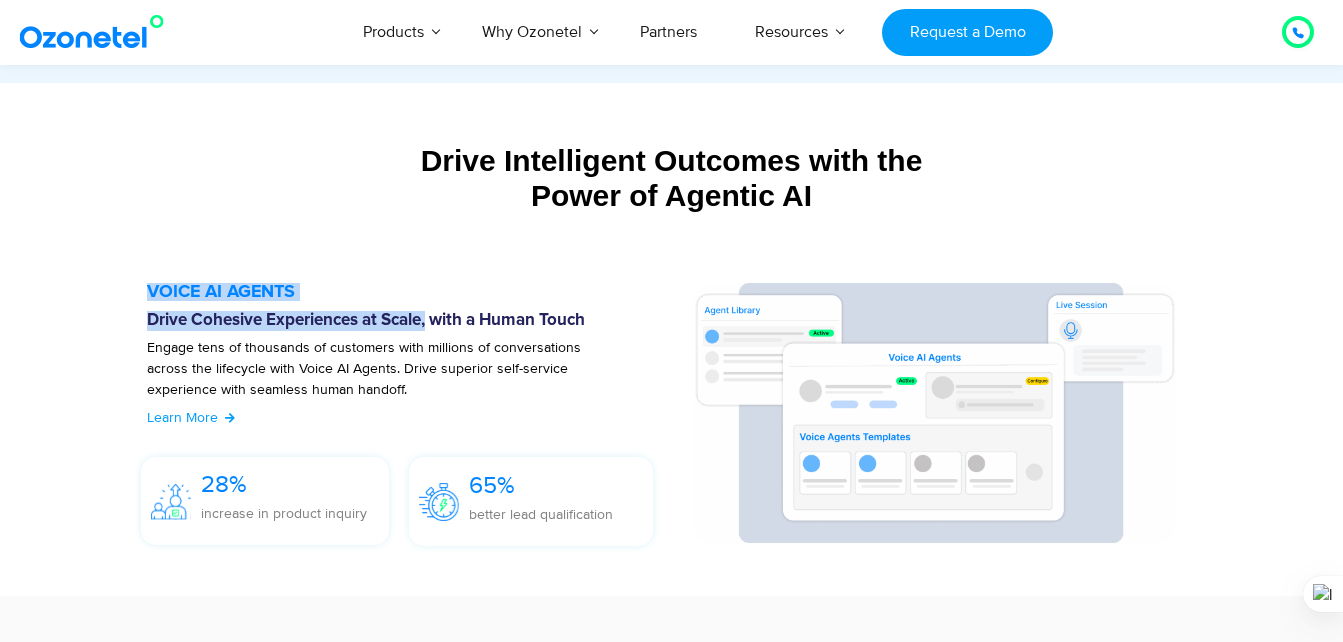 drag, startPoint x: 108, startPoint y: 271, endPoint x: 432, endPoint y: 326, distance: 328.63507 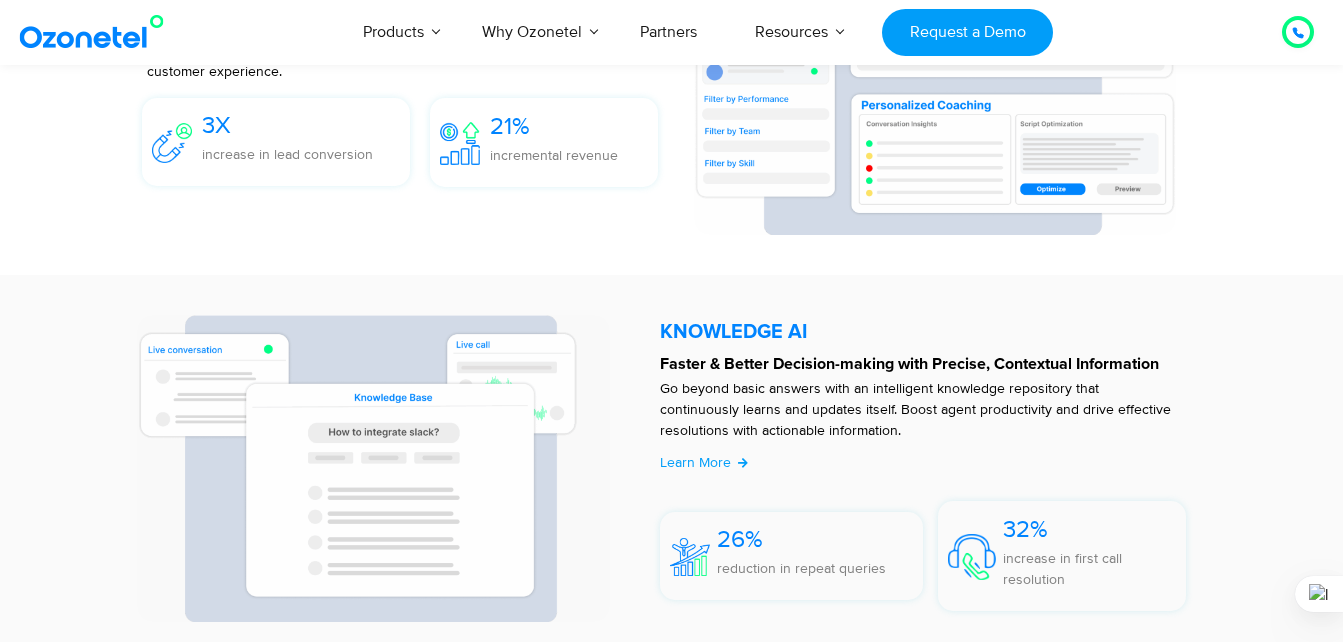 scroll, scrollTop: 4100, scrollLeft: 0, axis: vertical 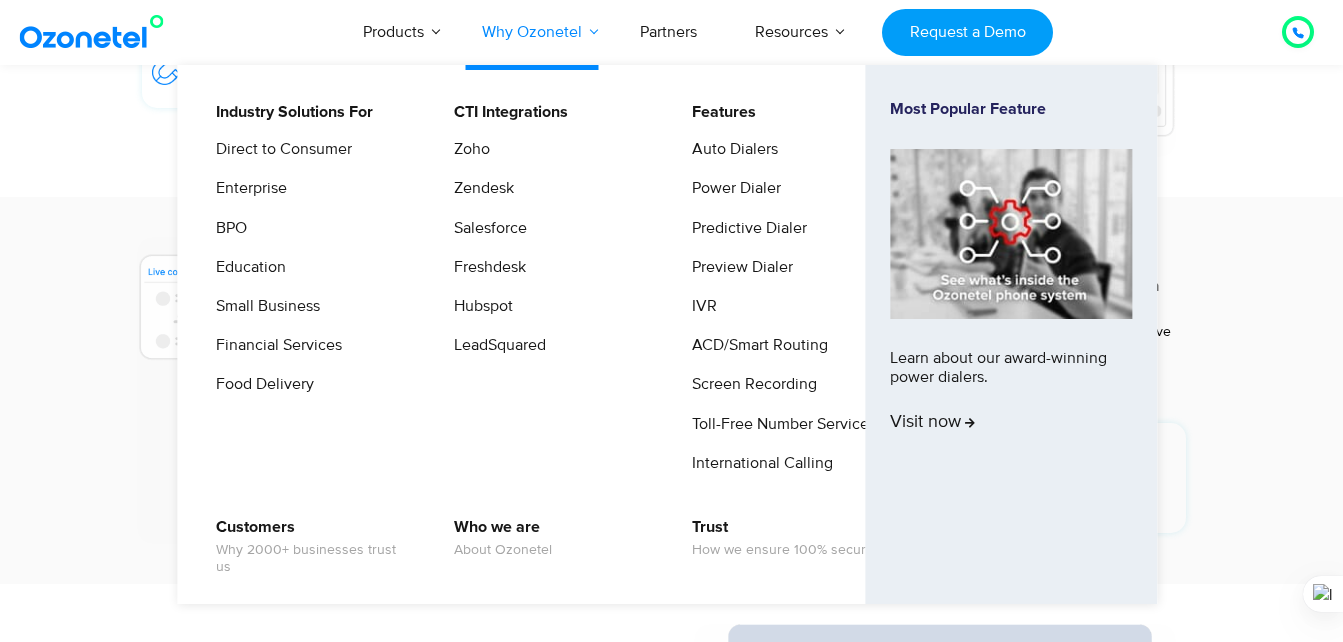 click on "Why Ozonetel" at bounding box center (532, 32) 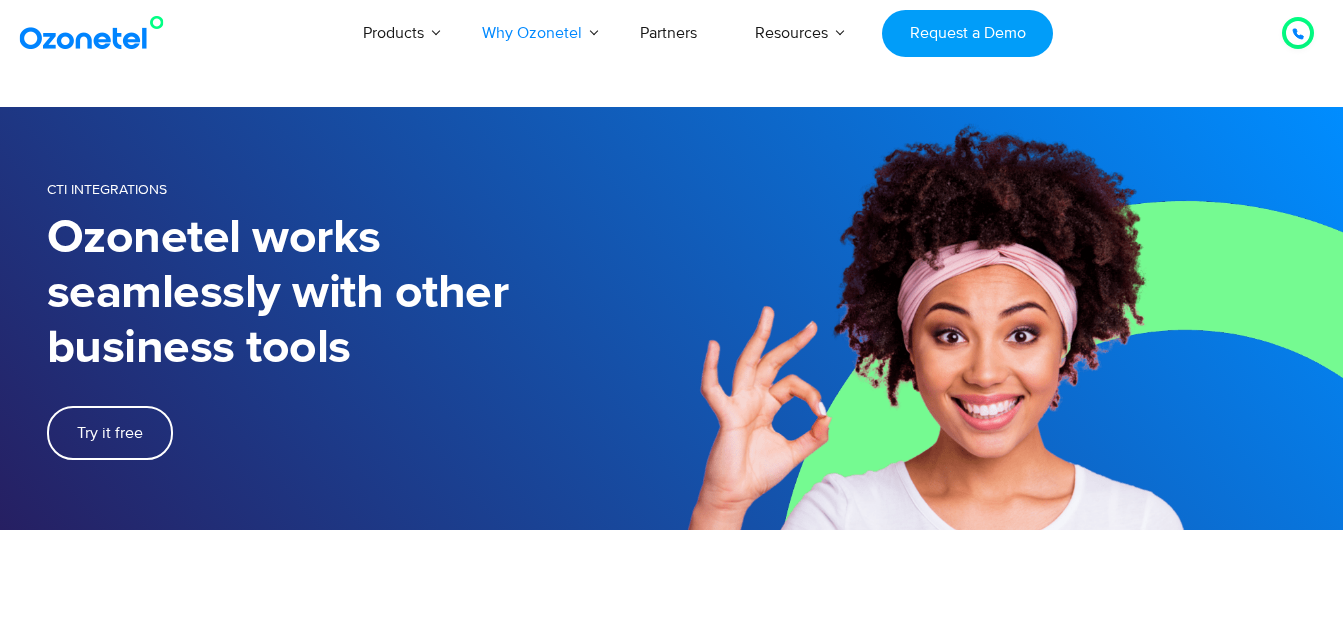 scroll, scrollTop: 0, scrollLeft: 0, axis: both 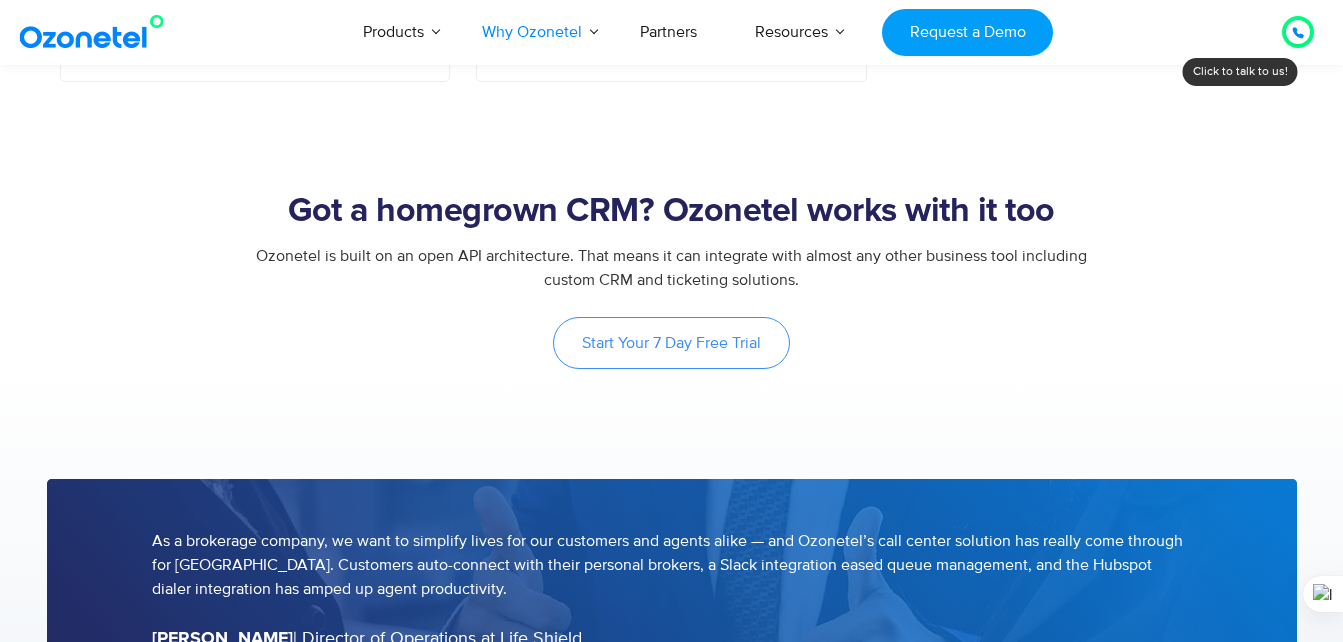 click on "Start Your 7 Day Free Trial" at bounding box center (671, 343) 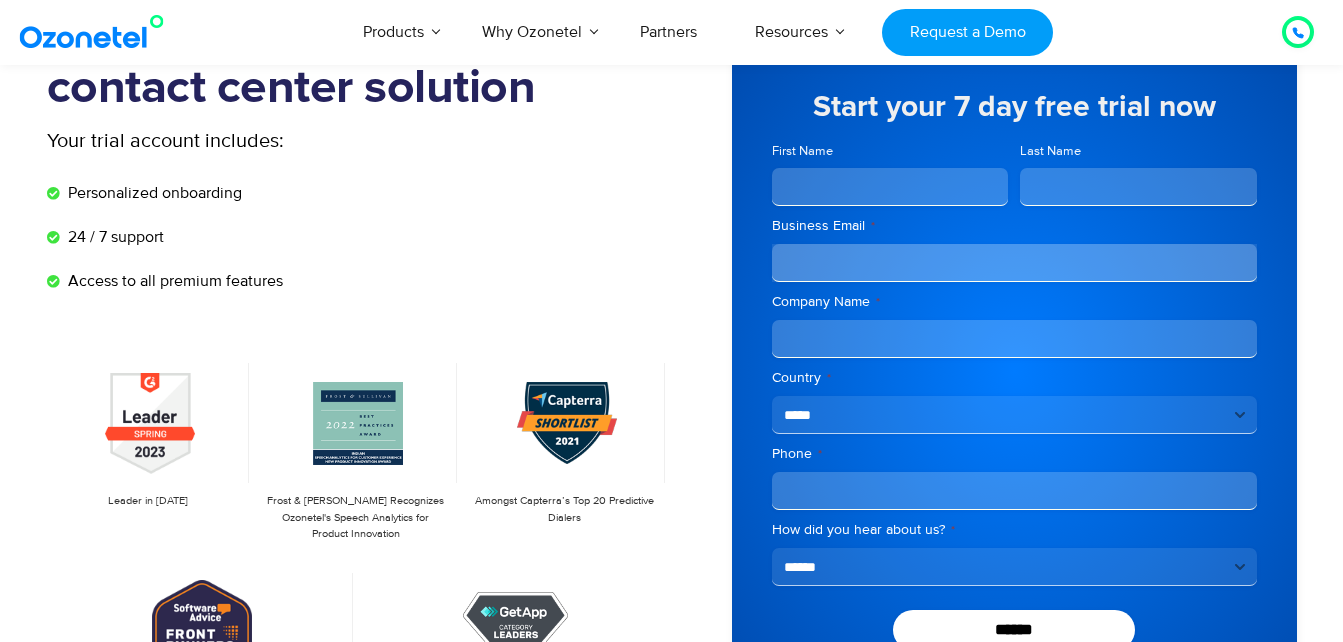 scroll, scrollTop: 0, scrollLeft: 0, axis: both 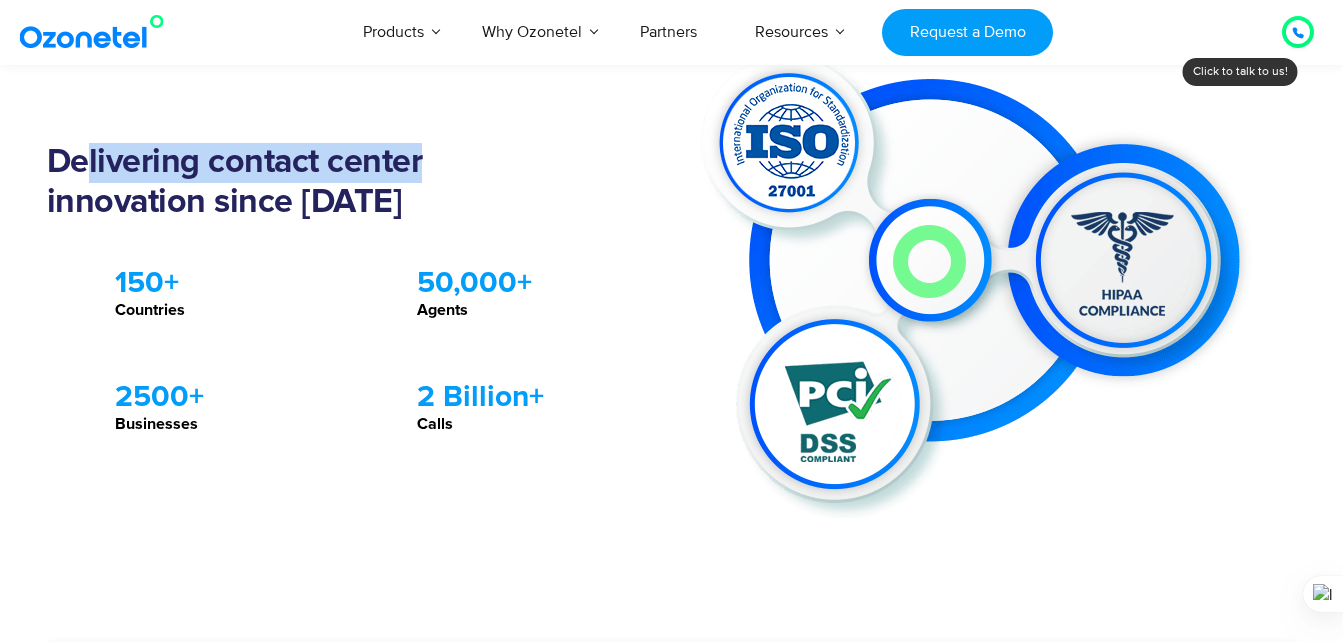 drag, startPoint x: 83, startPoint y: 149, endPoint x: 473, endPoint y: 169, distance: 390.51248 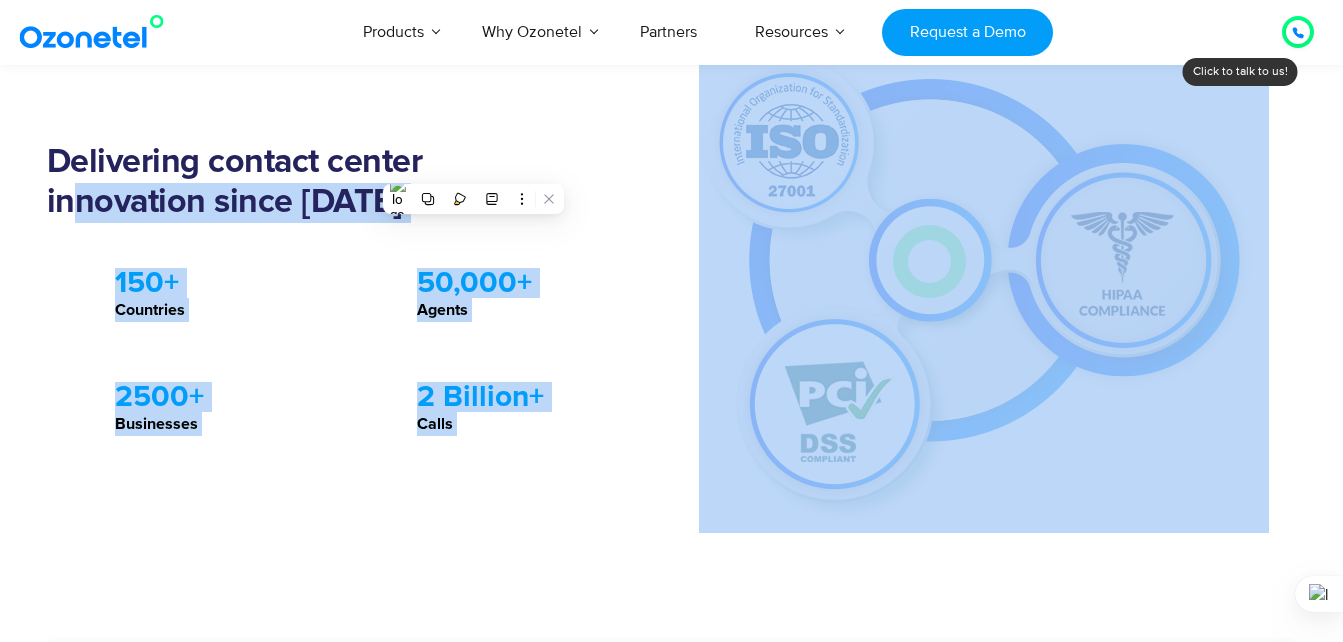 drag, startPoint x: 79, startPoint y: 203, endPoint x: 384, endPoint y: 205, distance: 305.00656 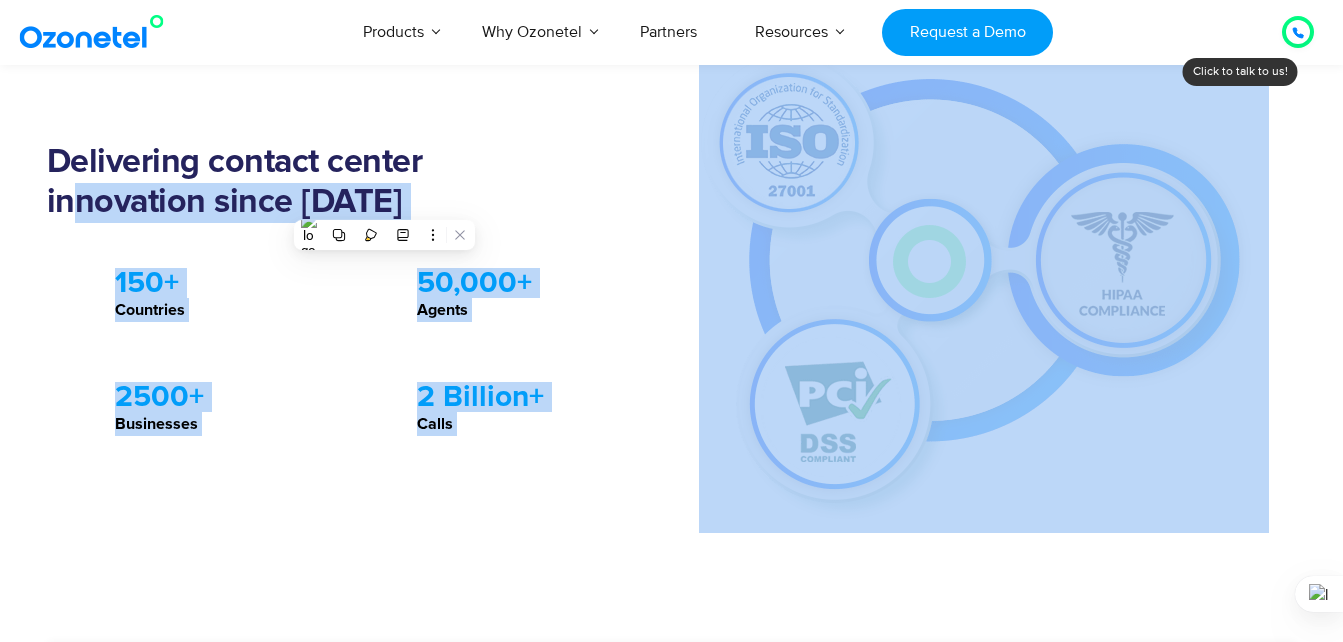 drag, startPoint x: 385, startPoint y: 205, endPoint x: 362, endPoint y: 308, distance: 105.53672 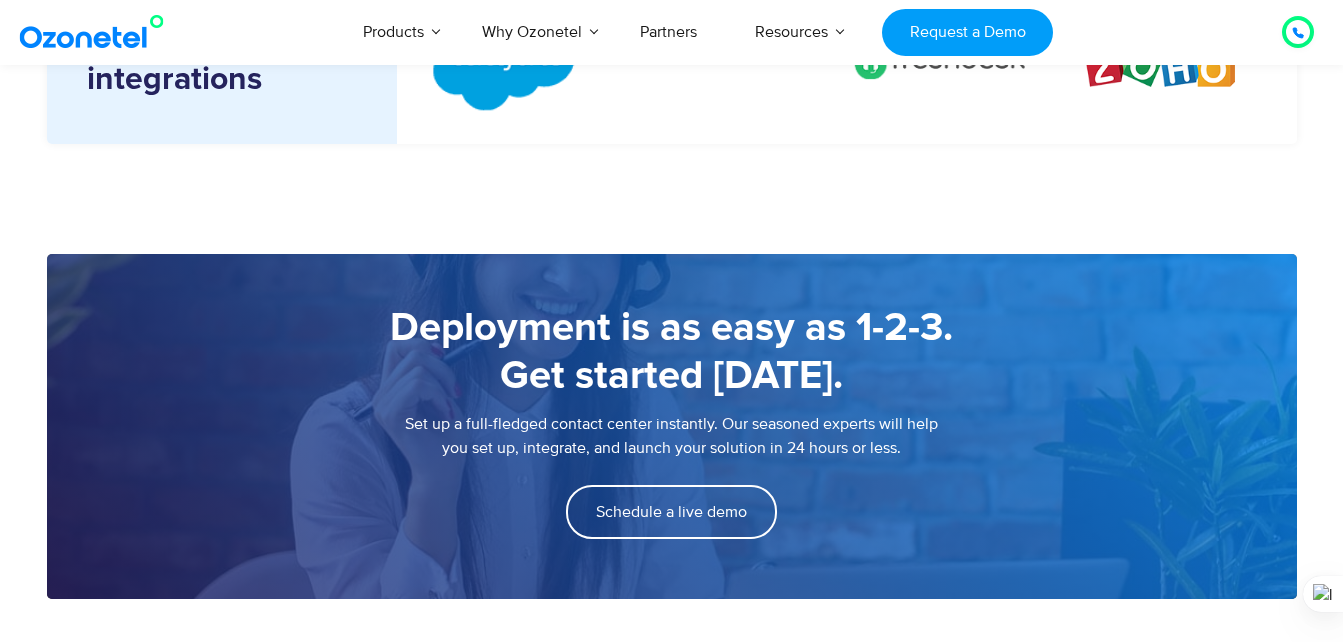 scroll, scrollTop: 2700, scrollLeft: 0, axis: vertical 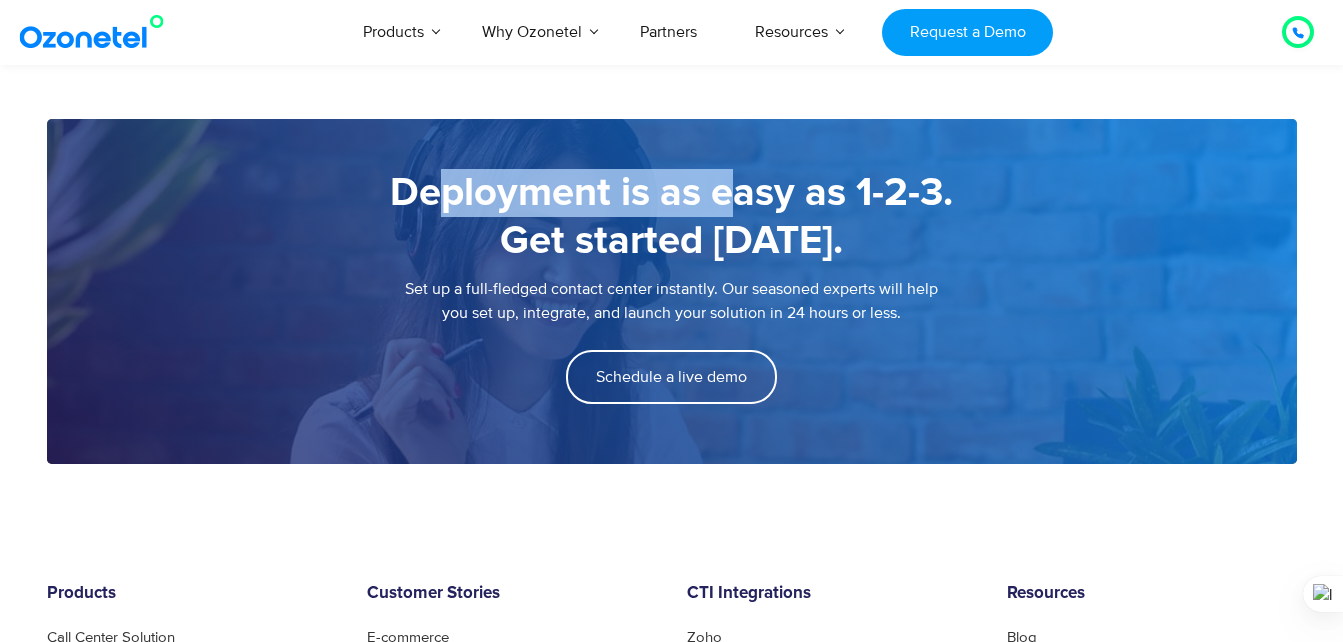 drag, startPoint x: 455, startPoint y: 184, endPoint x: 733, endPoint y: 186, distance: 278.0072 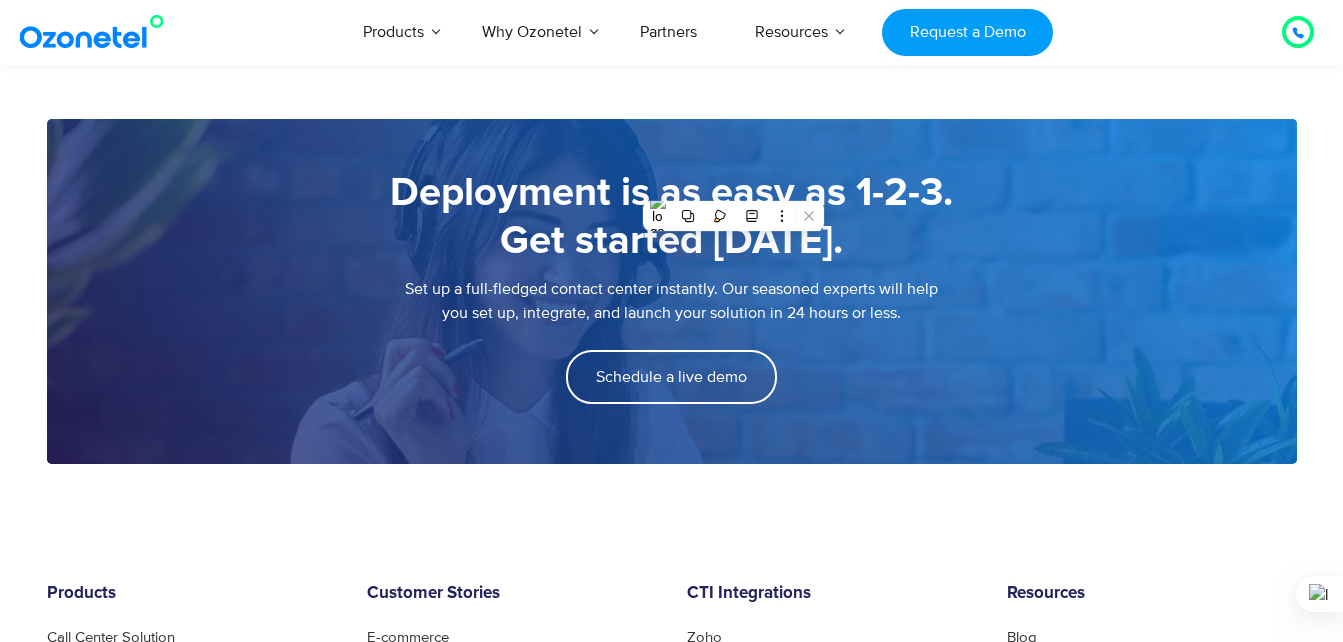 click on "Deployment is as easy as 1-2-3.  Get started today." at bounding box center (672, 217) 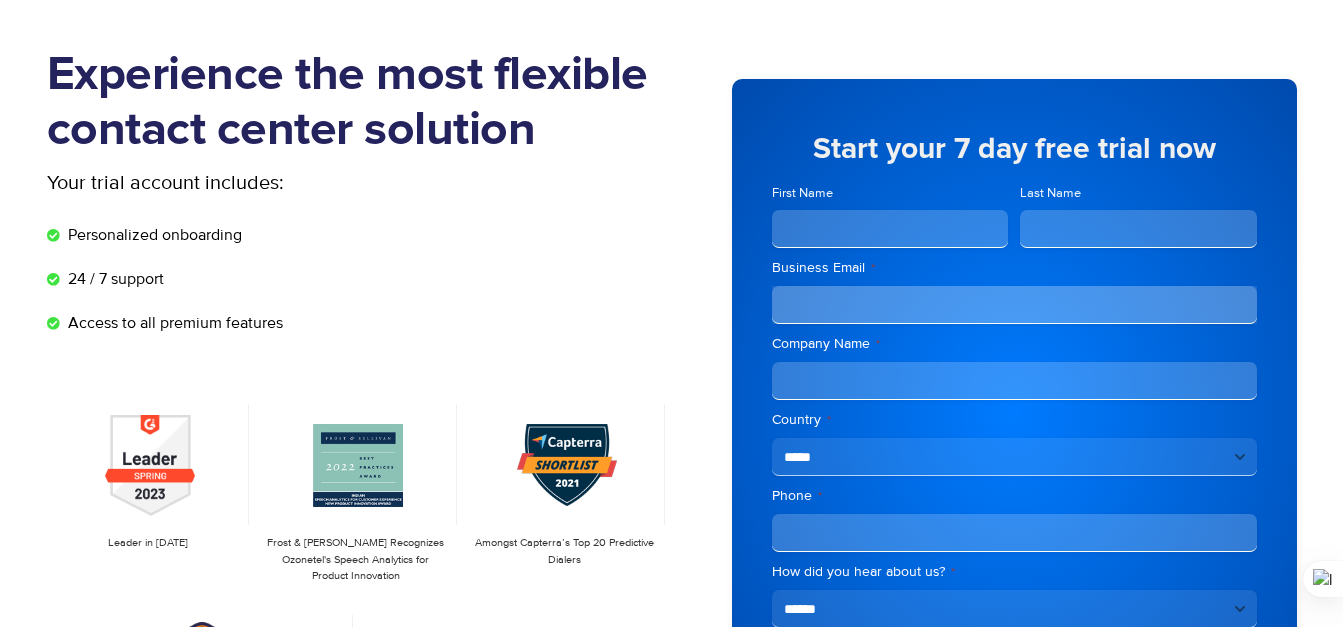 scroll, scrollTop: 100, scrollLeft: 0, axis: vertical 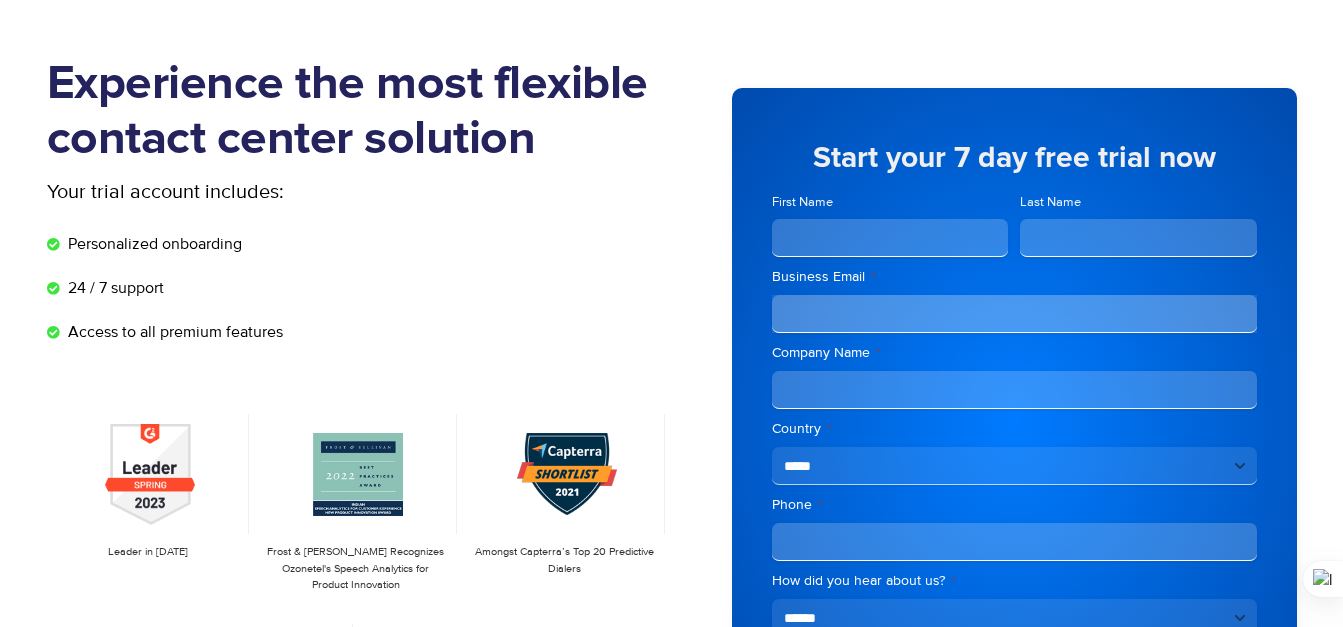click on "First Name" at bounding box center [890, 238] 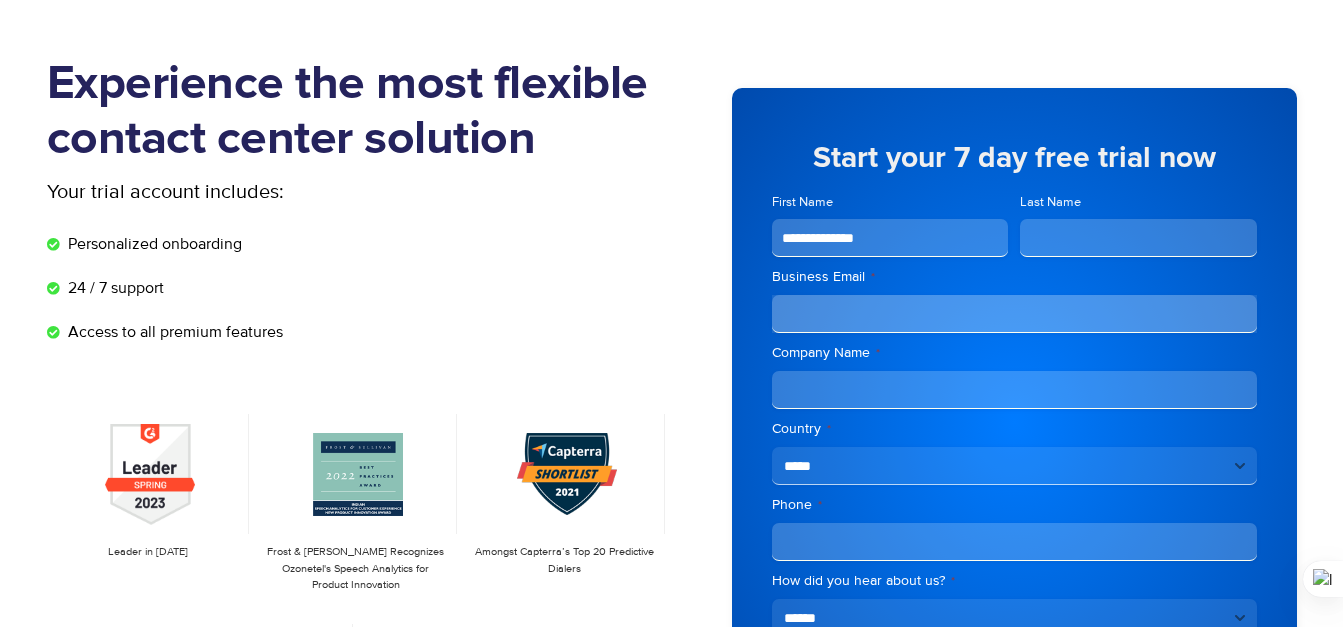 type on "**********" 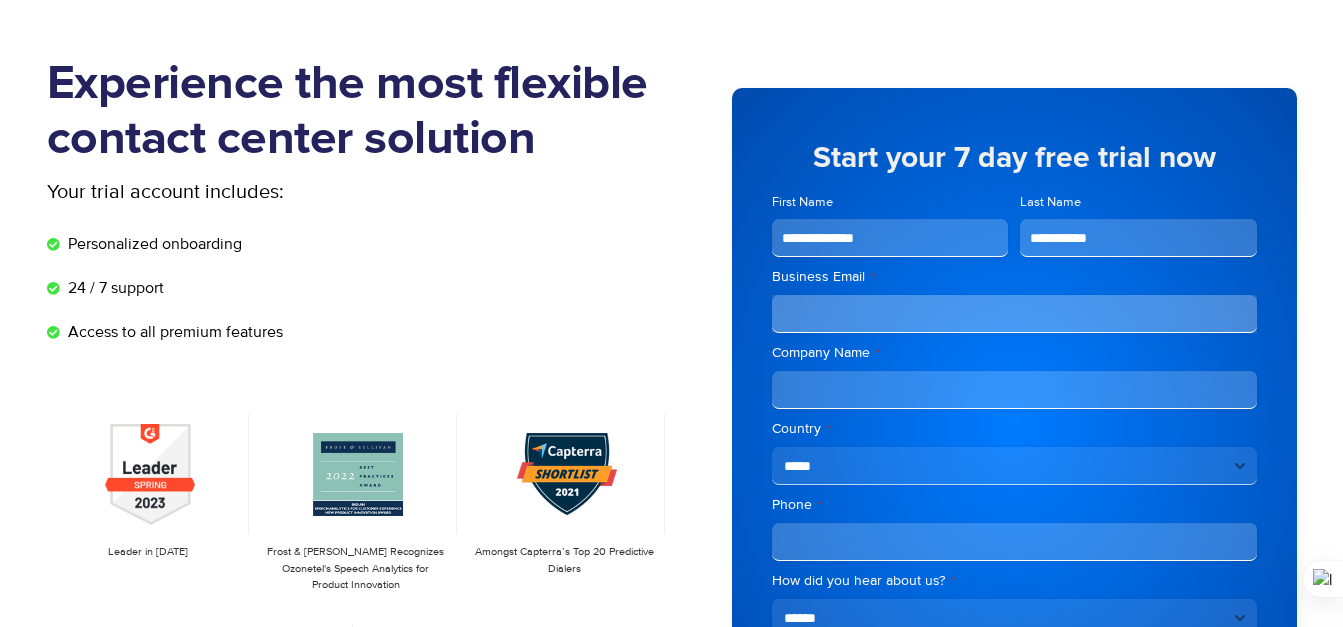 scroll, scrollTop: 0, scrollLeft: 0, axis: both 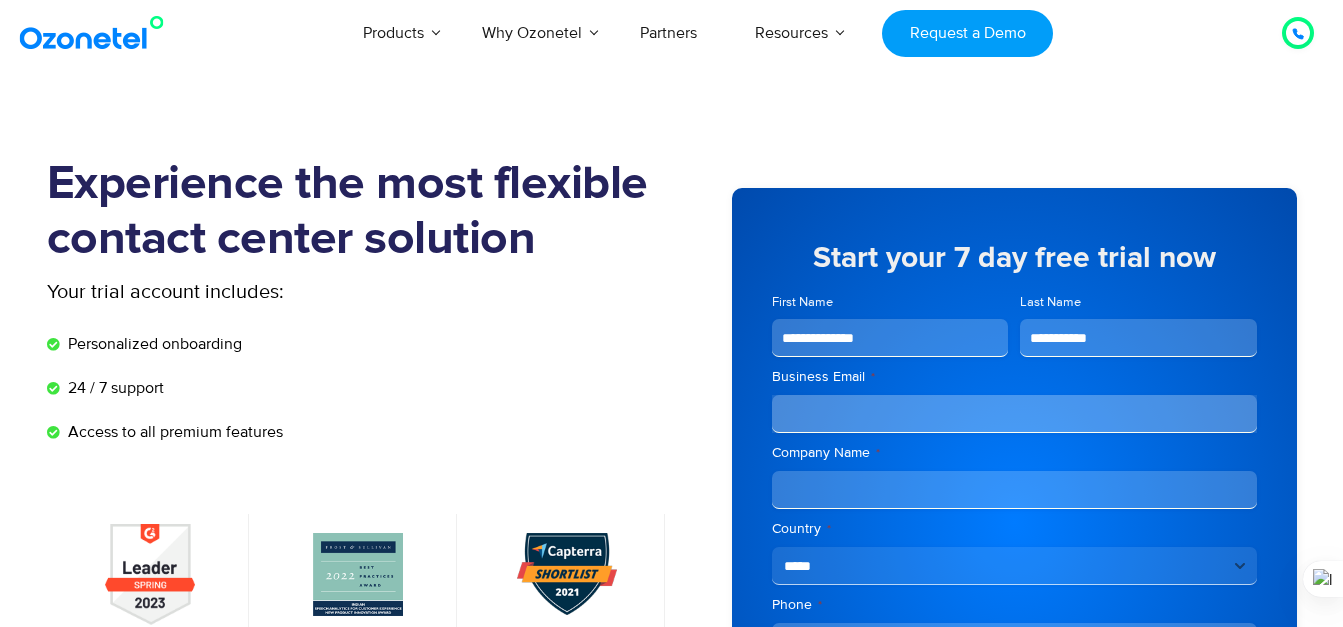 click on "Business Email *" at bounding box center [1014, 414] 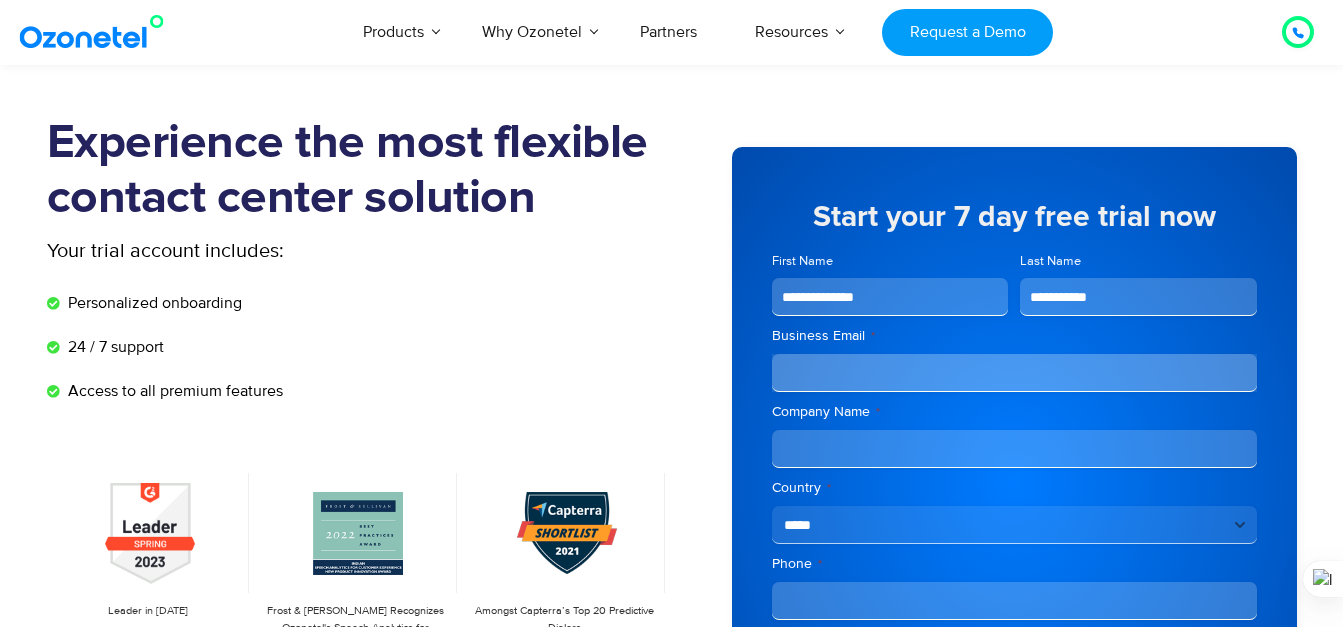 scroll, scrollTop: 0, scrollLeft: 0, axis: both 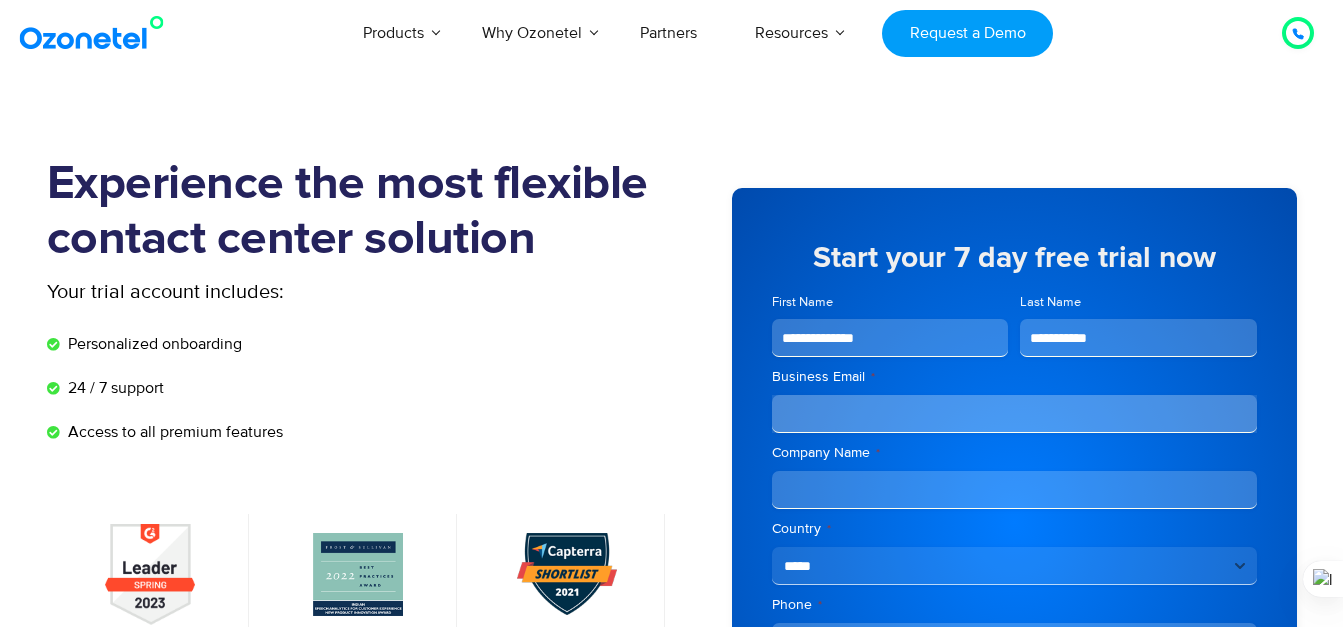 click on "Business Email *" at bounding box center [1014, 414] 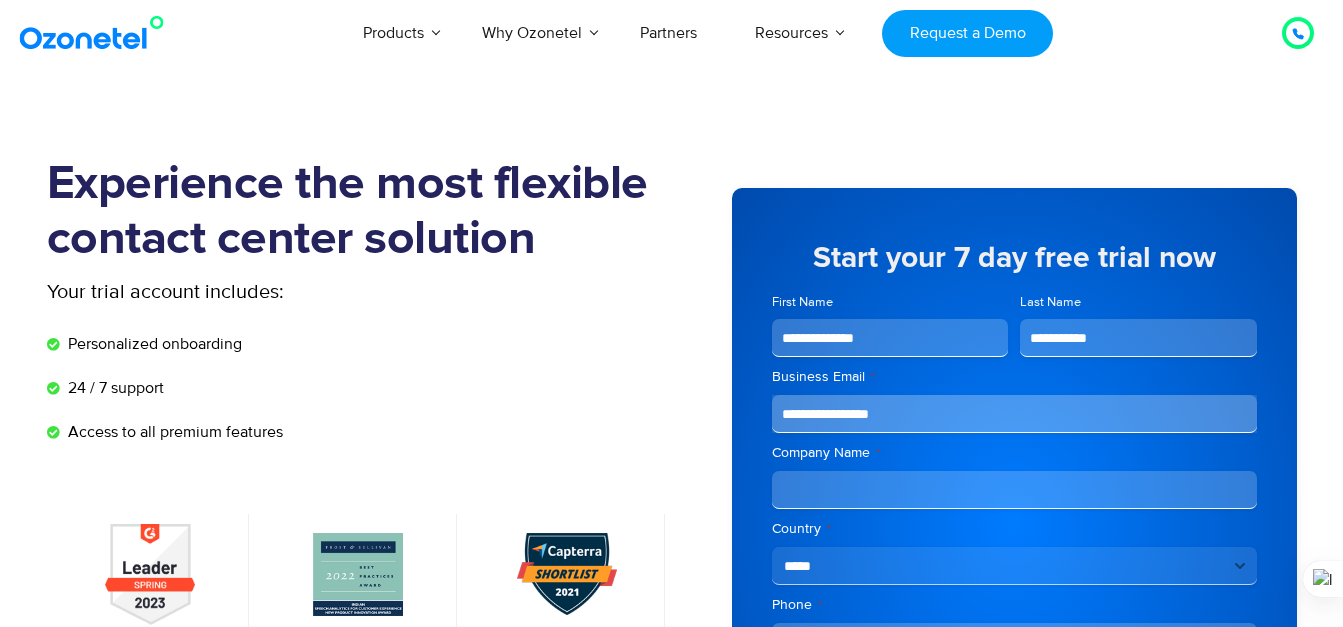 type on "**********" 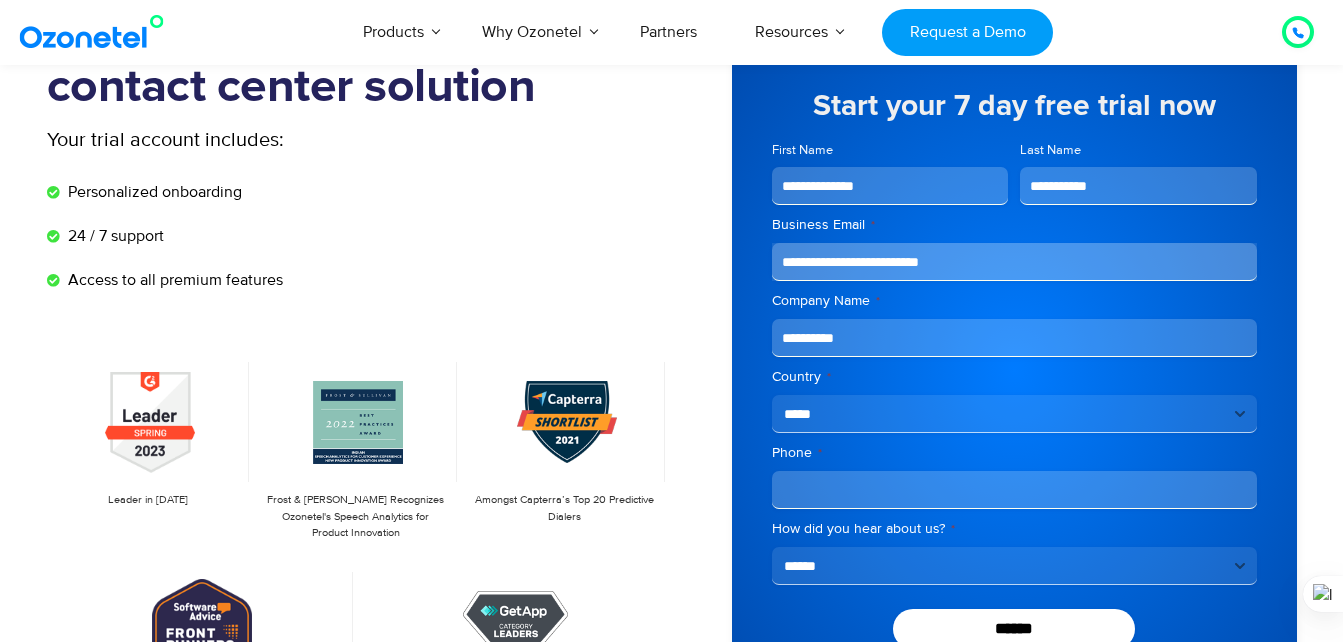 scroll, scrollTop: 200, scrollLeft: 0, axis: vertical 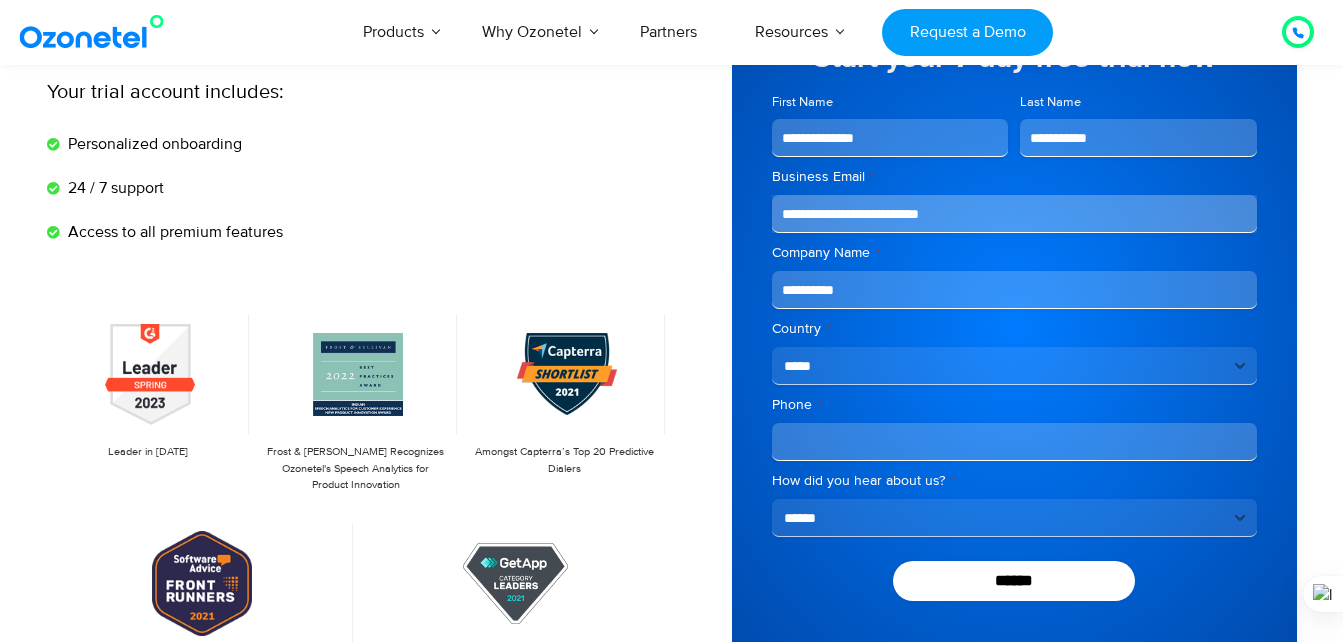 type on "**********" 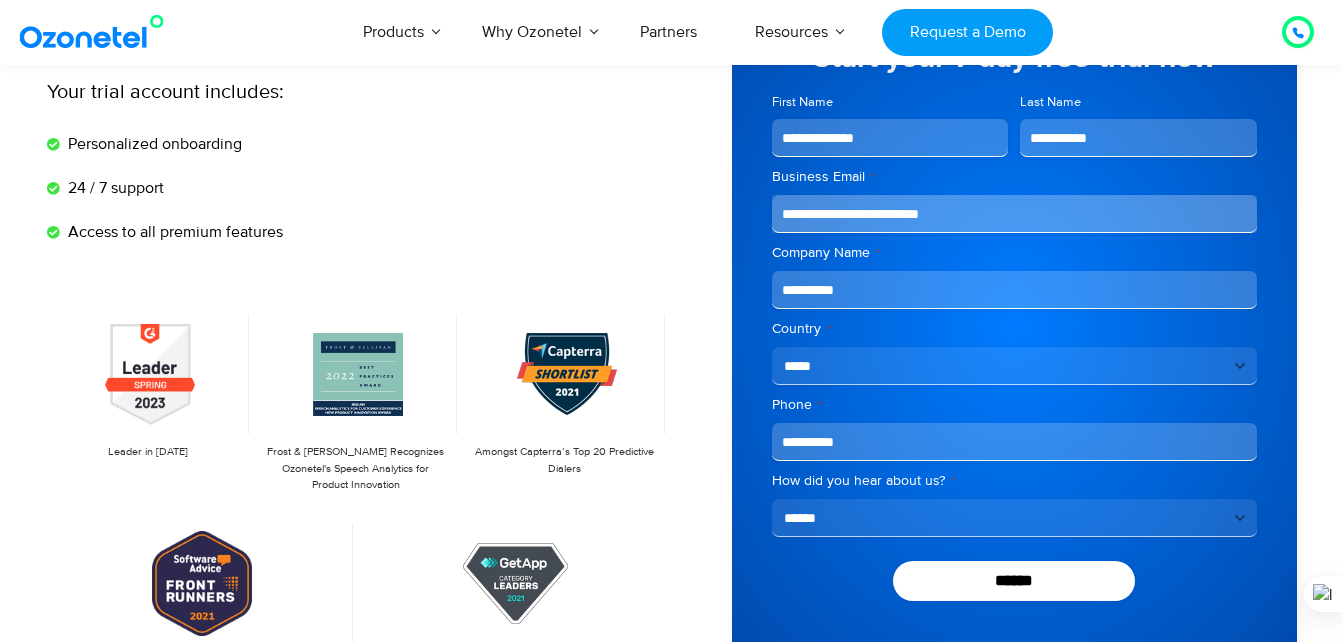 type on "**********" 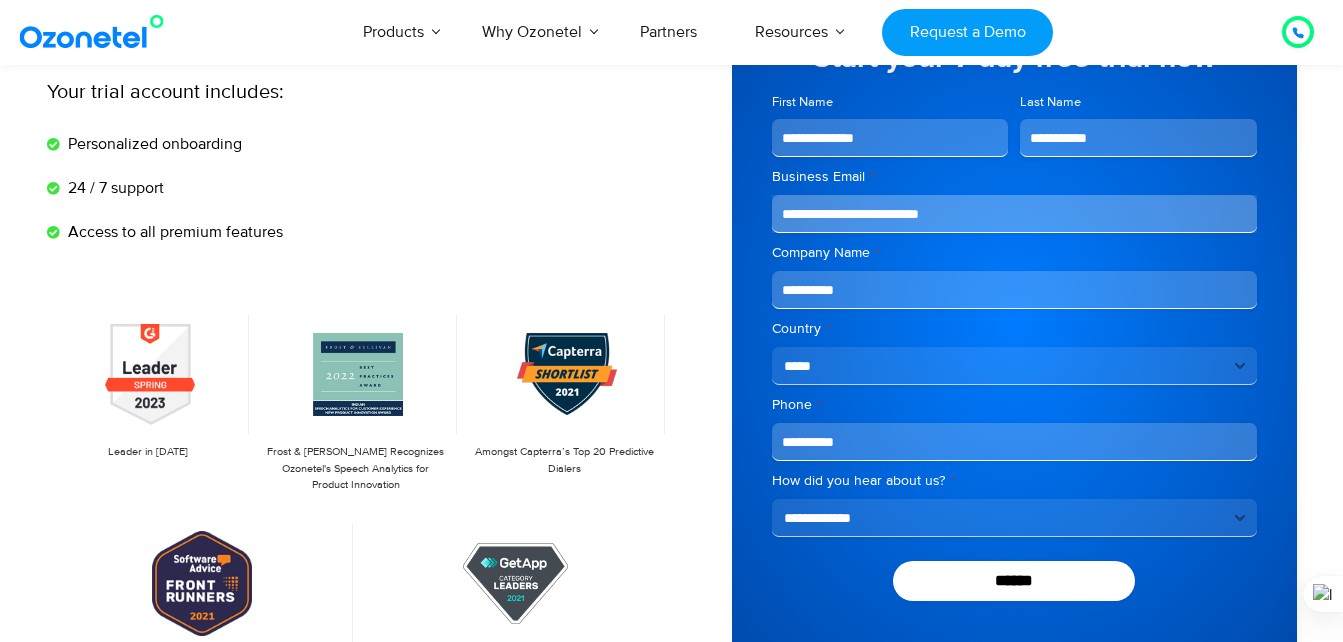 click on "**********" at bounding box center (1014, 518) 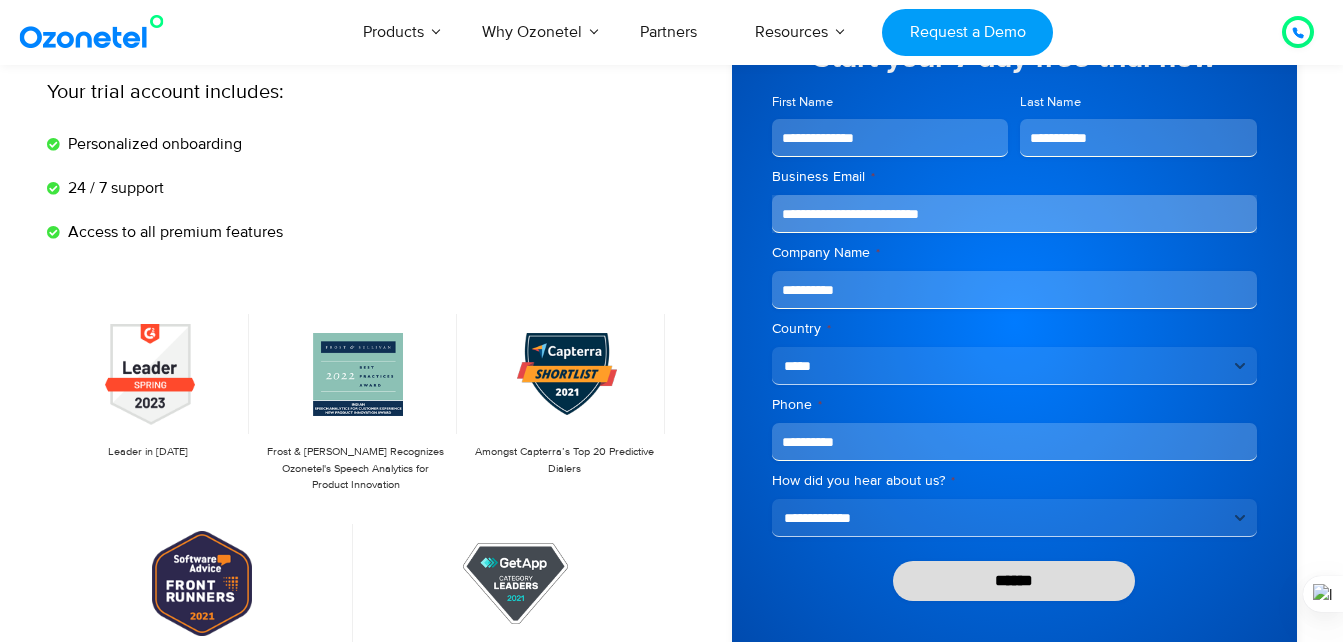 click on "******" at bounding box center (1014, 581) 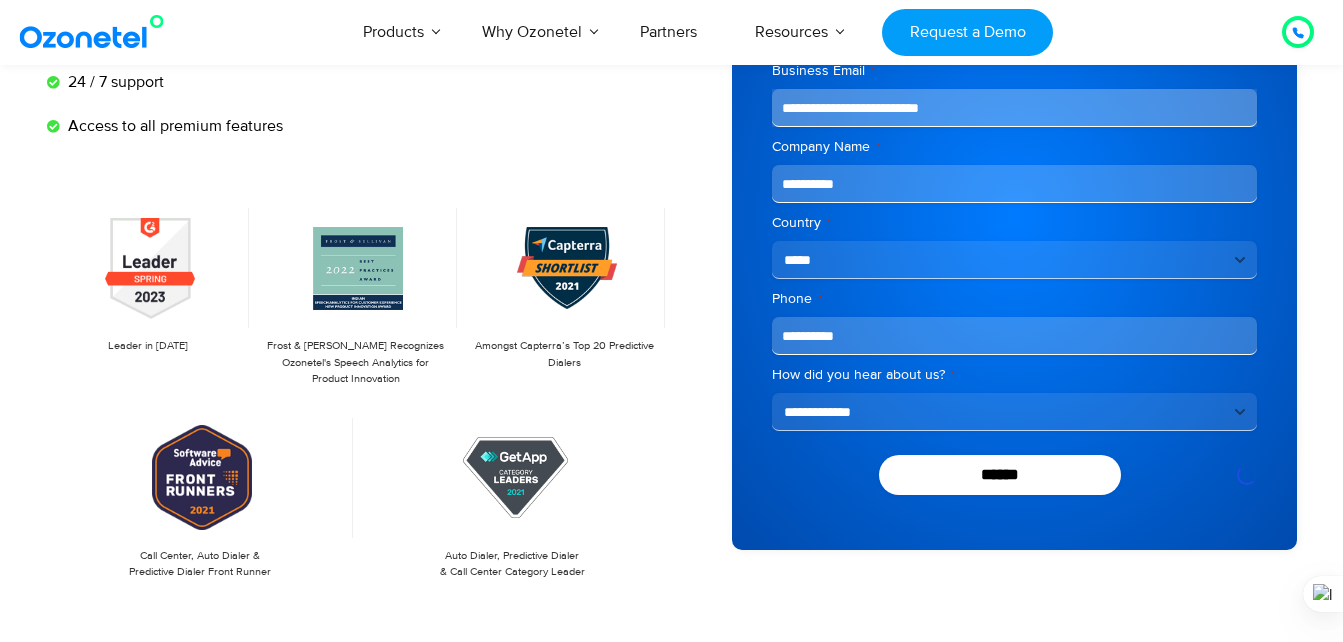 scroll, scrollTop: 463, scrollLeft: 0, axis: vertical 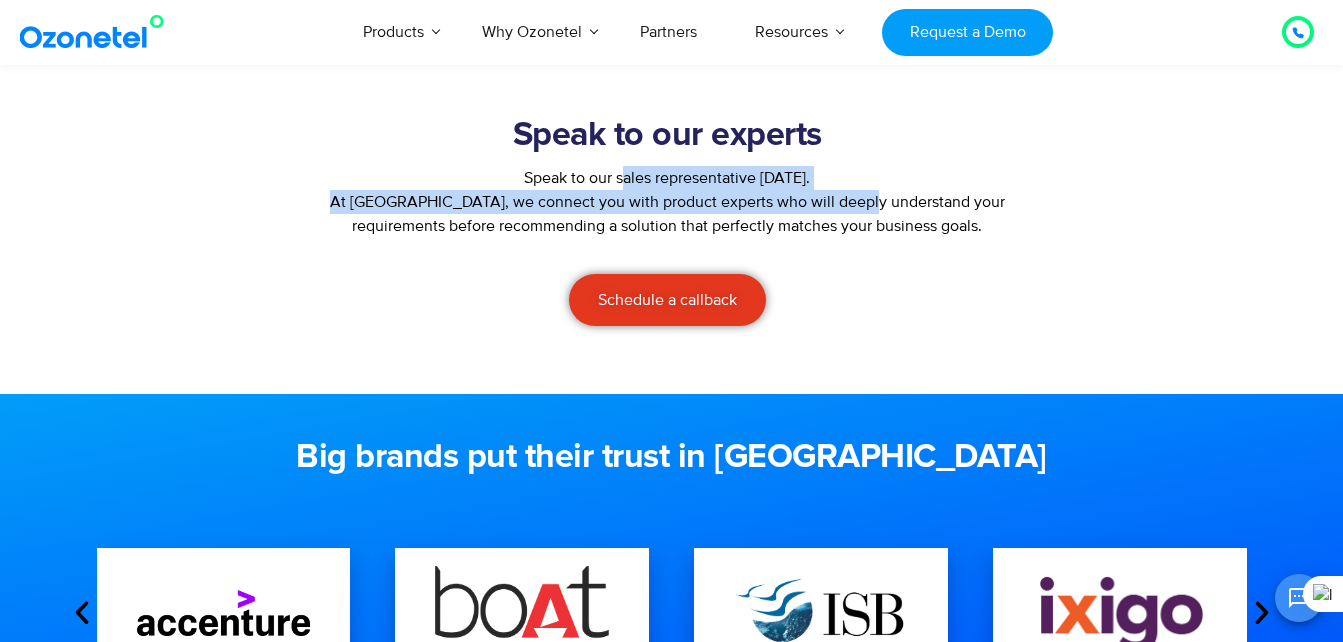 drag, startPoint x: 566, startPoint y: 181, endPoint x: 852, endPoint y: 193, distance: 286.25165 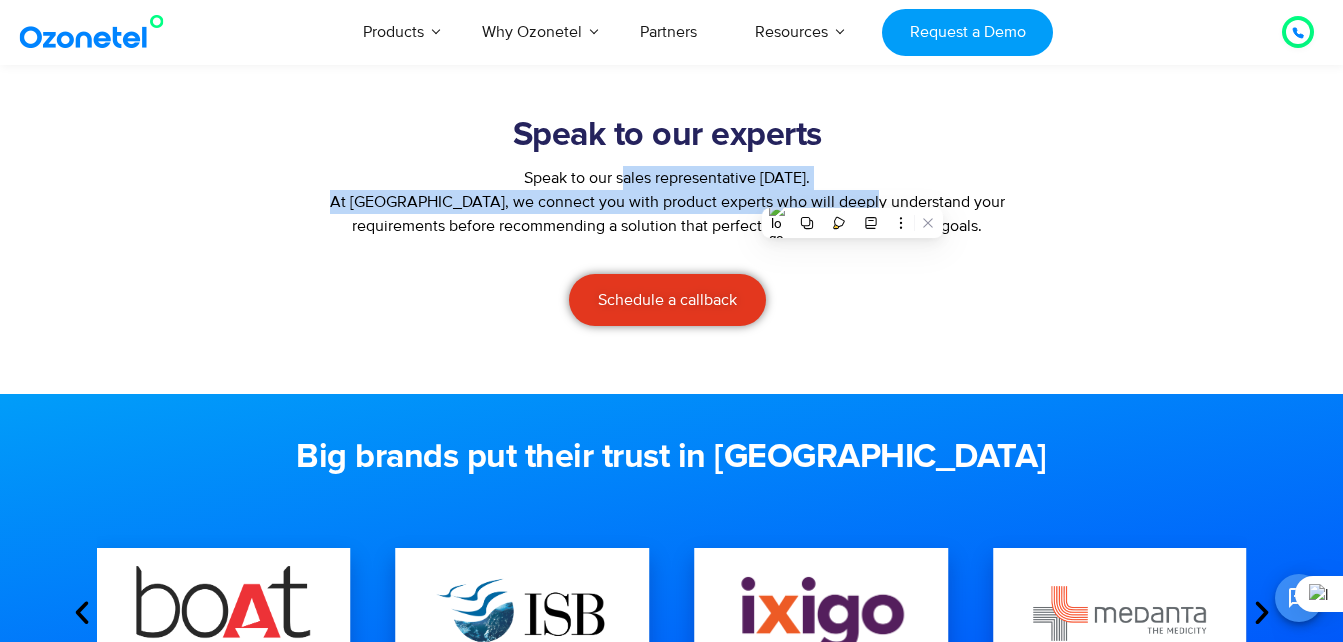 click on "At Ozonetel, we connect you with product experts who will deeply understand your requirements before recommending a solution that perfectly matches your business goals." at bounding box center (668, 214) 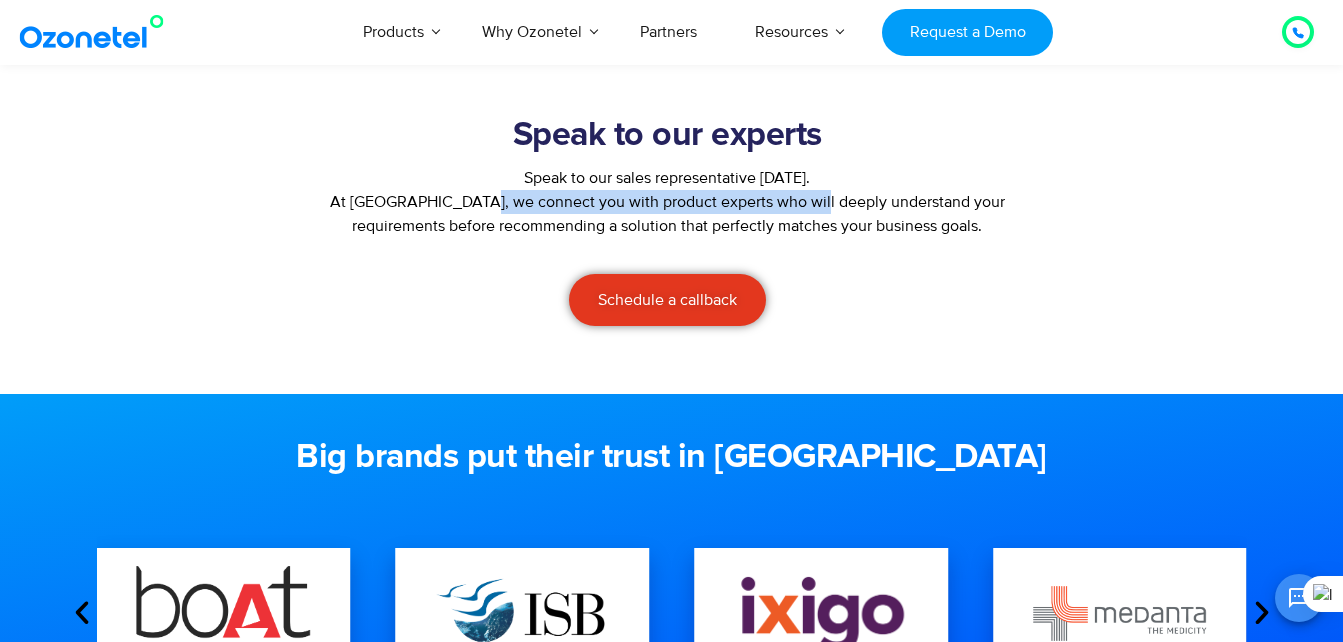 drag, startPoint x: 473, startPoint y: 208, endPoint x: 796, endPoint y: 208, distance: 323 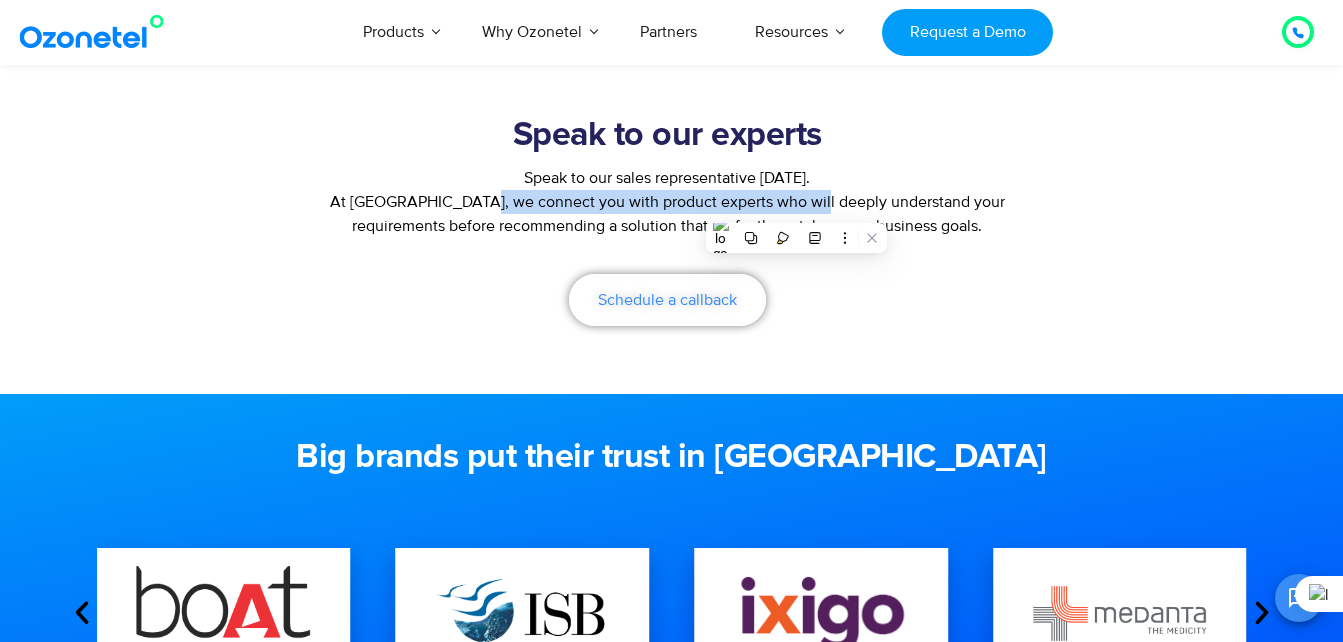 drag, startPoint x: 796, startPoint y: 208, endPoint x: 681, endPoint y: 281, distance: 136.21307 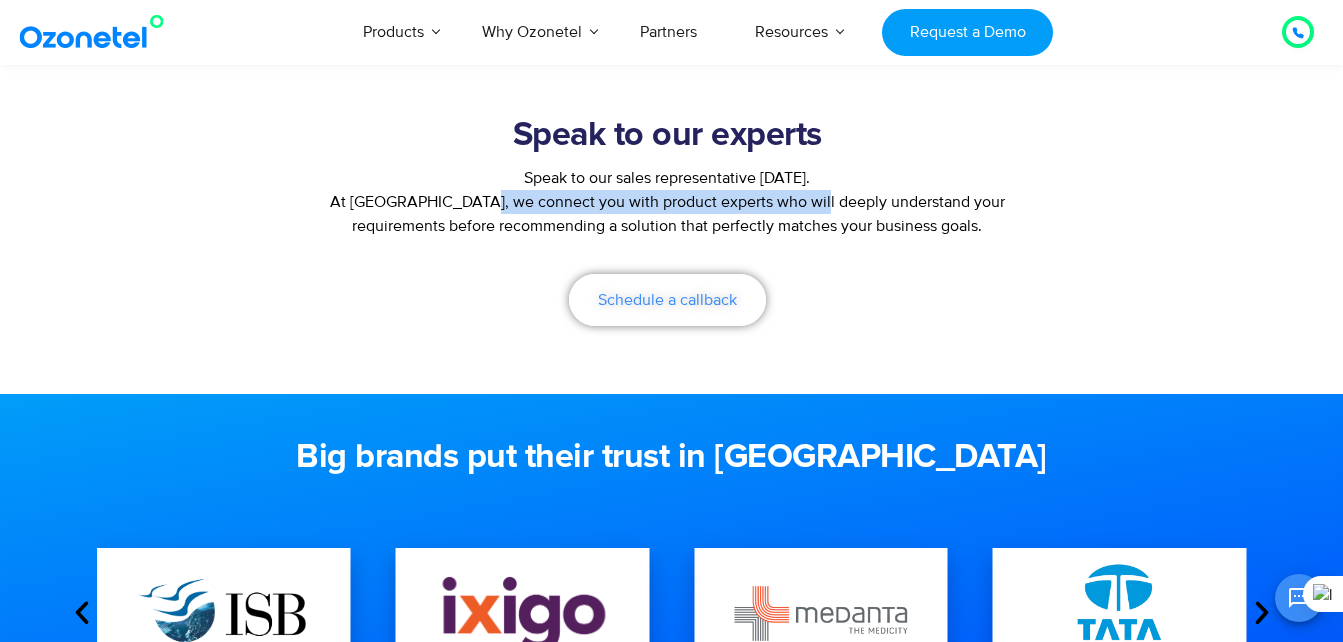 click on "Schedule a callback" at bounding box center [667, 300] 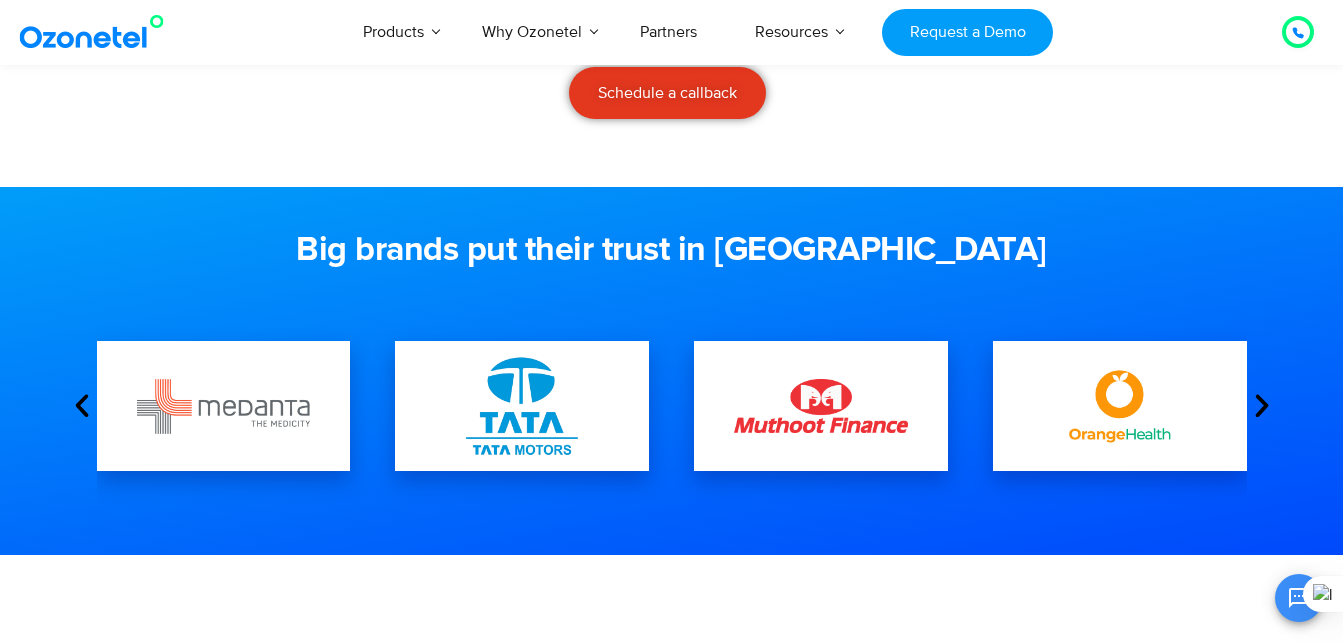 scroll, scrollTop: 444, scrollLeft: 0, axis: vertical 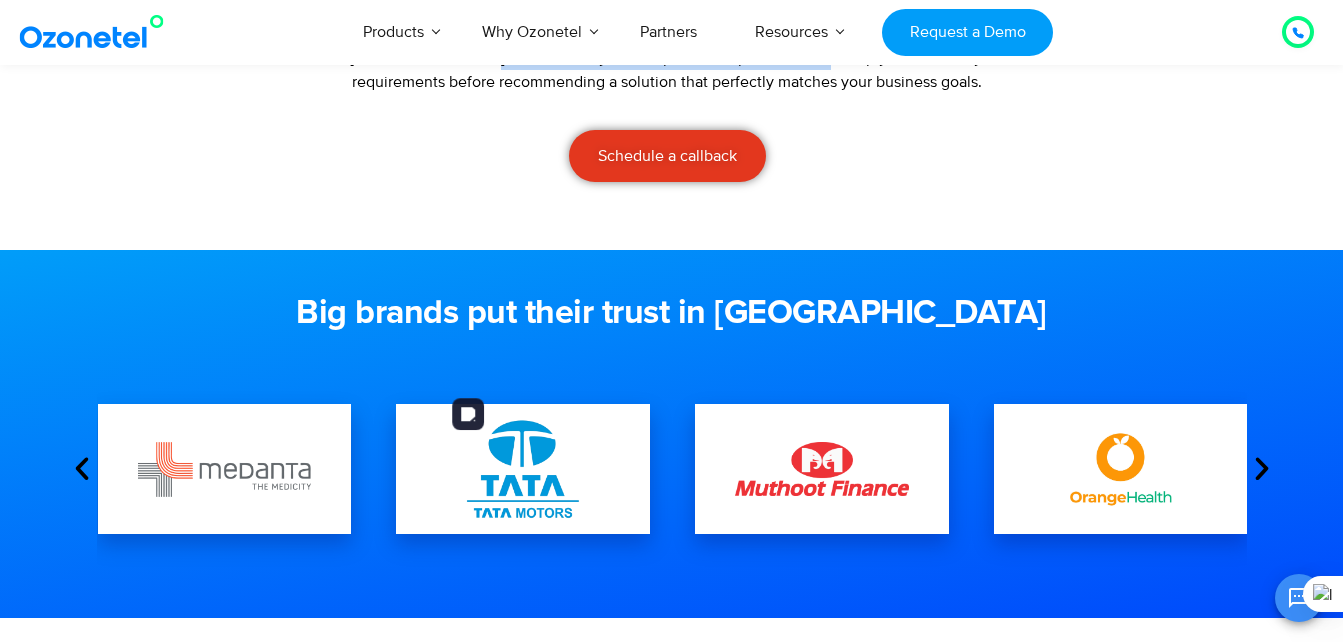 click at bounding box center (523, 469) 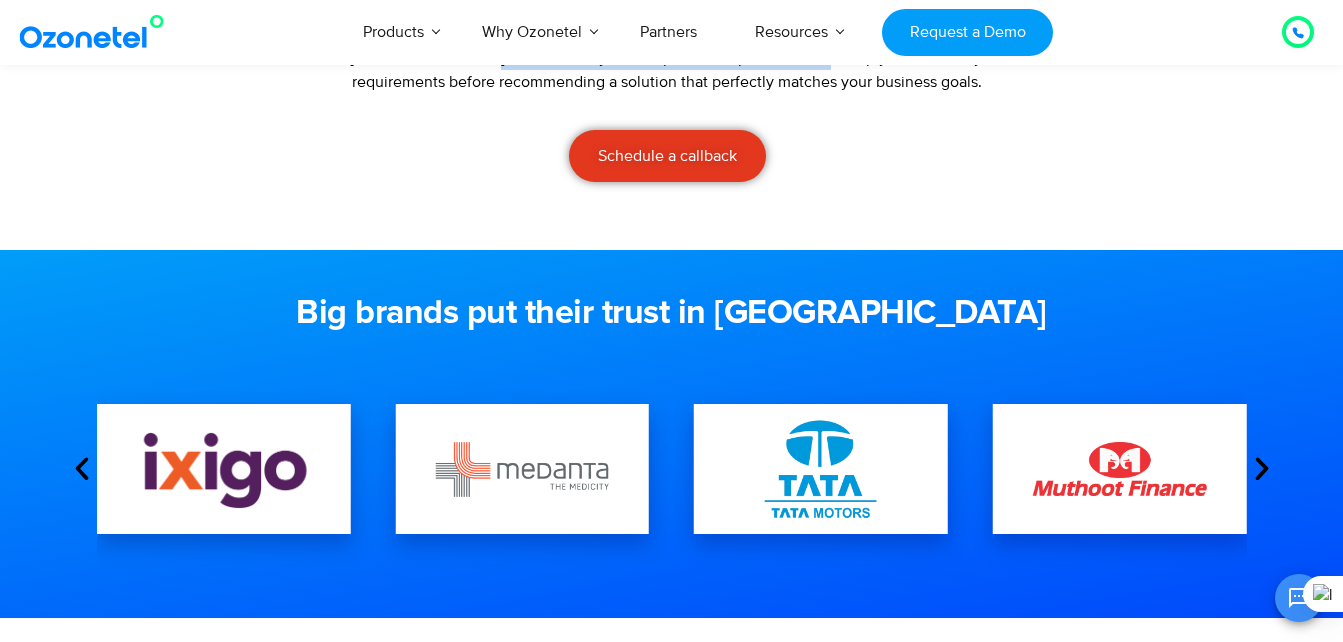 click at bounding box center (224, 469) 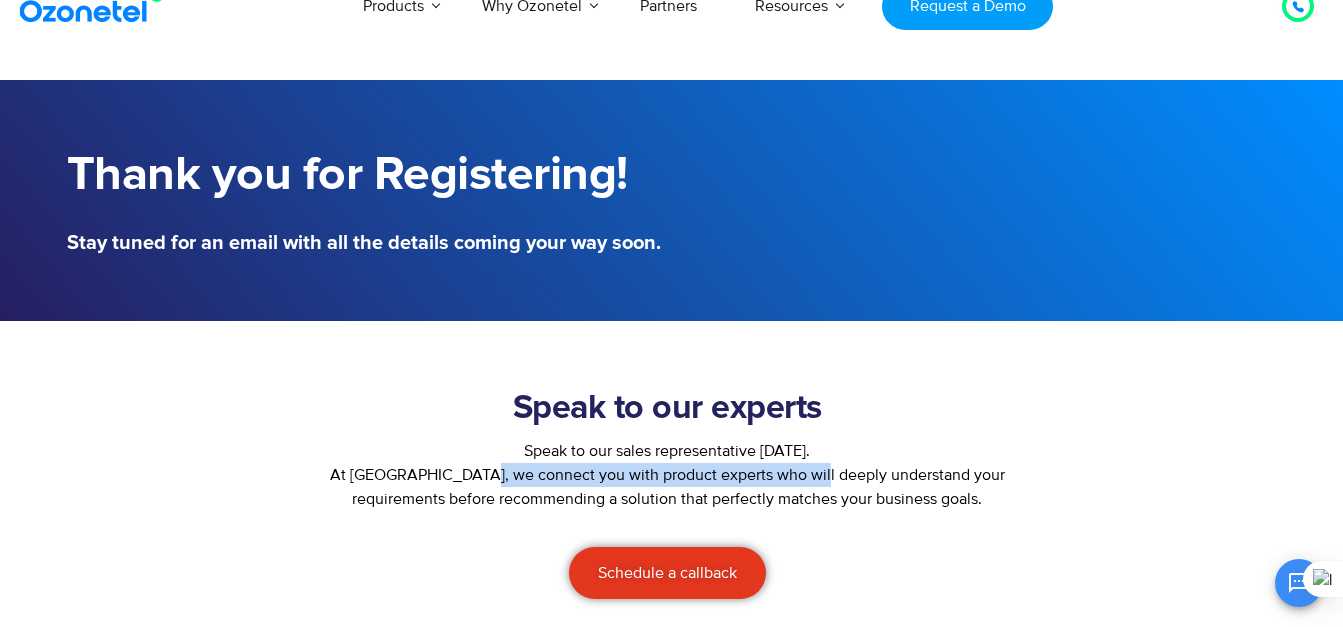 scroll, scrollTop: 0, scrollLeft: 0, axis: both 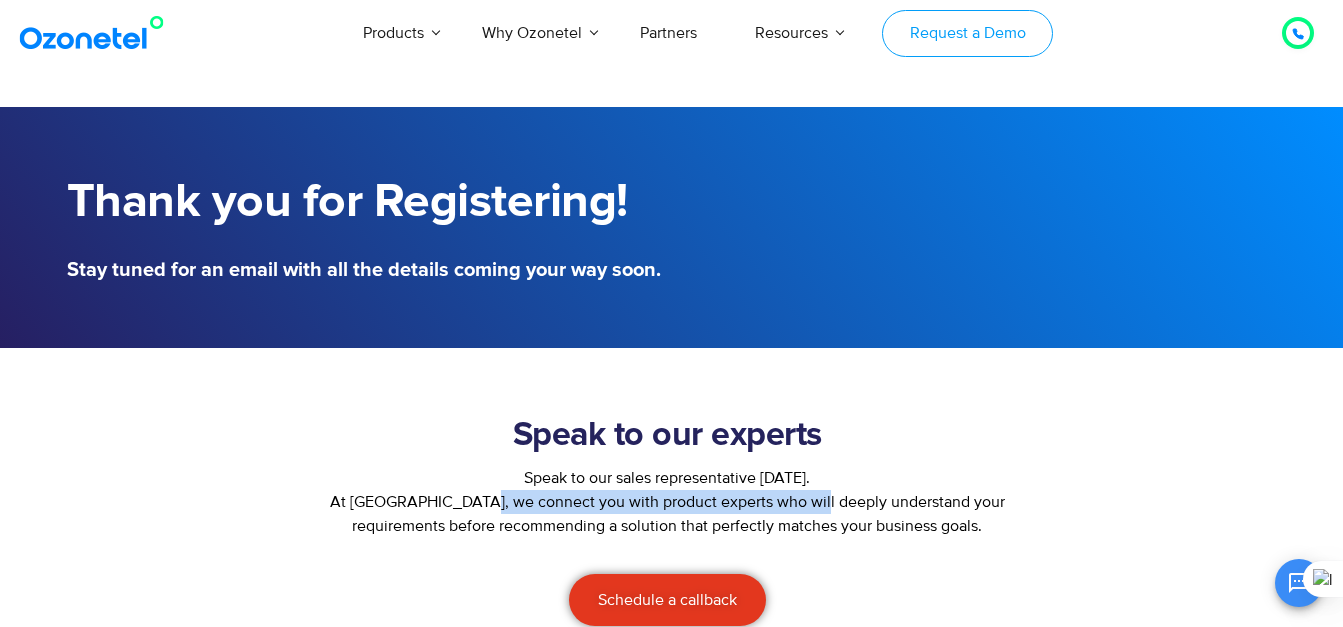 click on "Request a Demo" at bounding box center (967, 33) 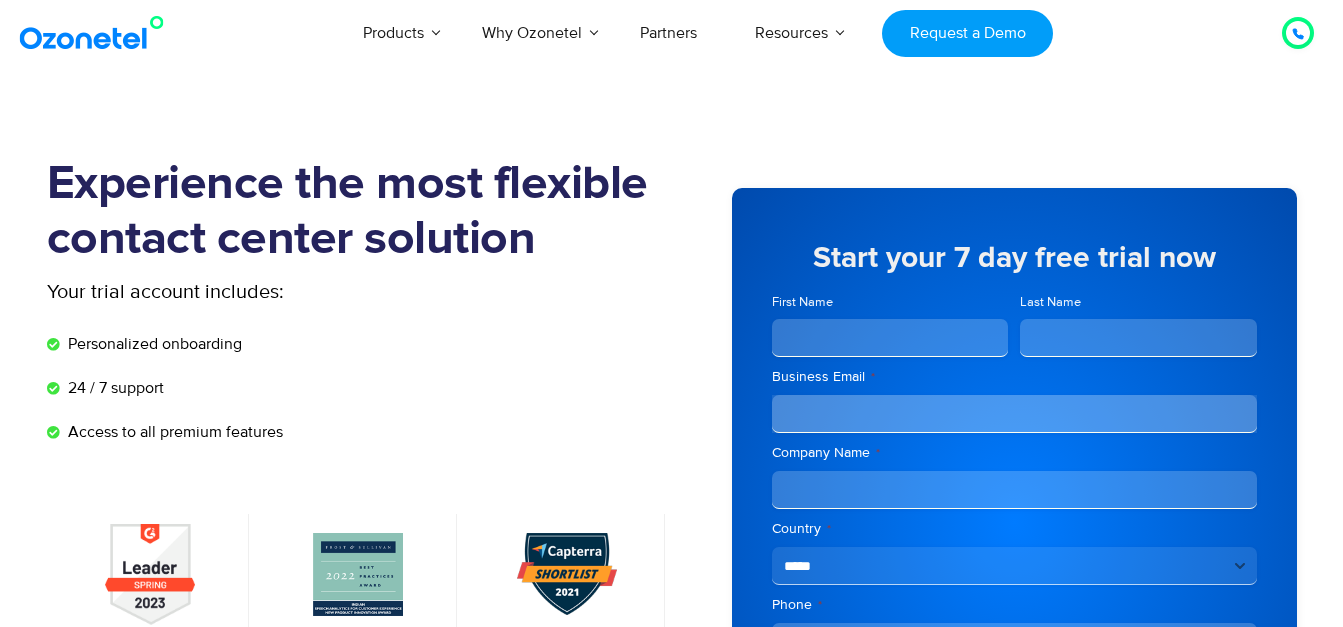 scroll, scrollTop: 0, scrollLeft: 0, axis: both 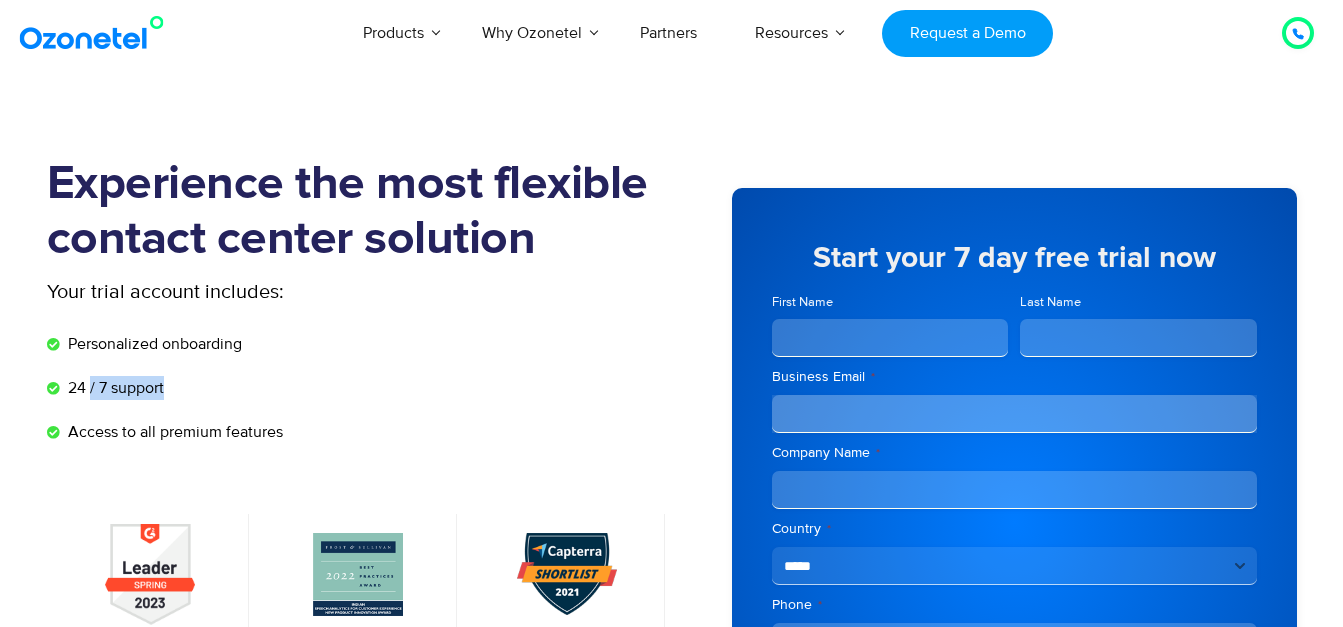 drag, startPoint x: 0, startPoint y: 0, endPoint x: 392, endPoint y: 382, distance: 547.3463 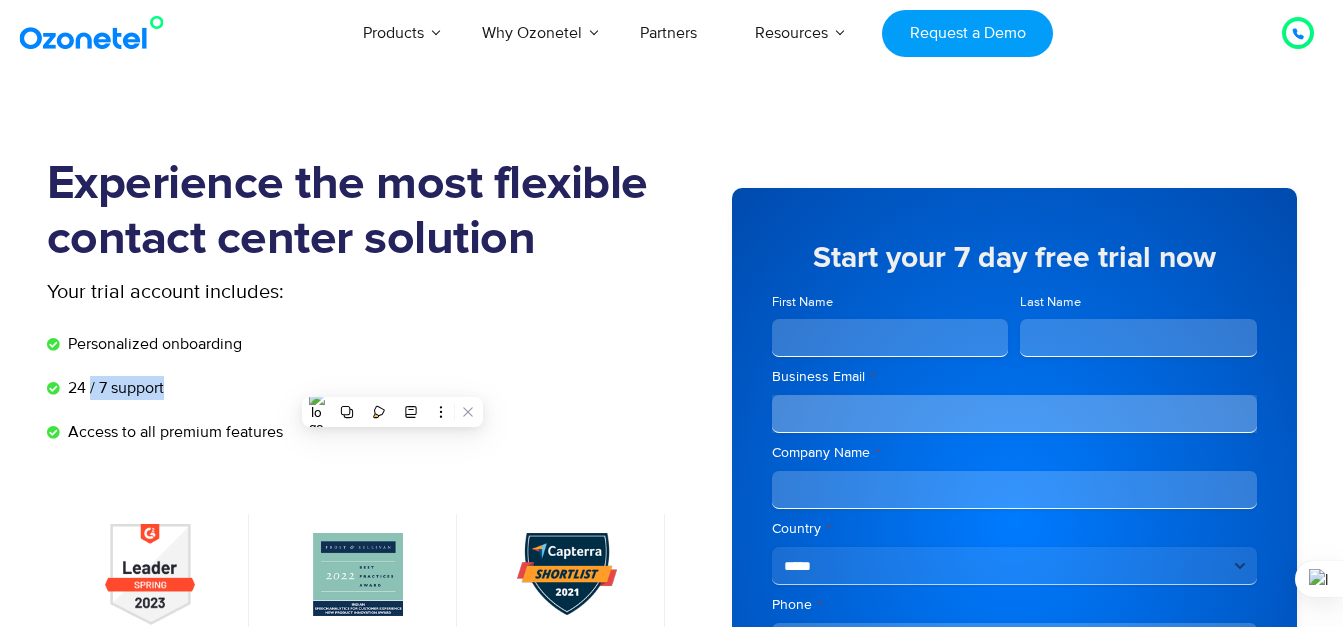 scroll, scrollTop: 0, scrollLeft: 0, axis: both 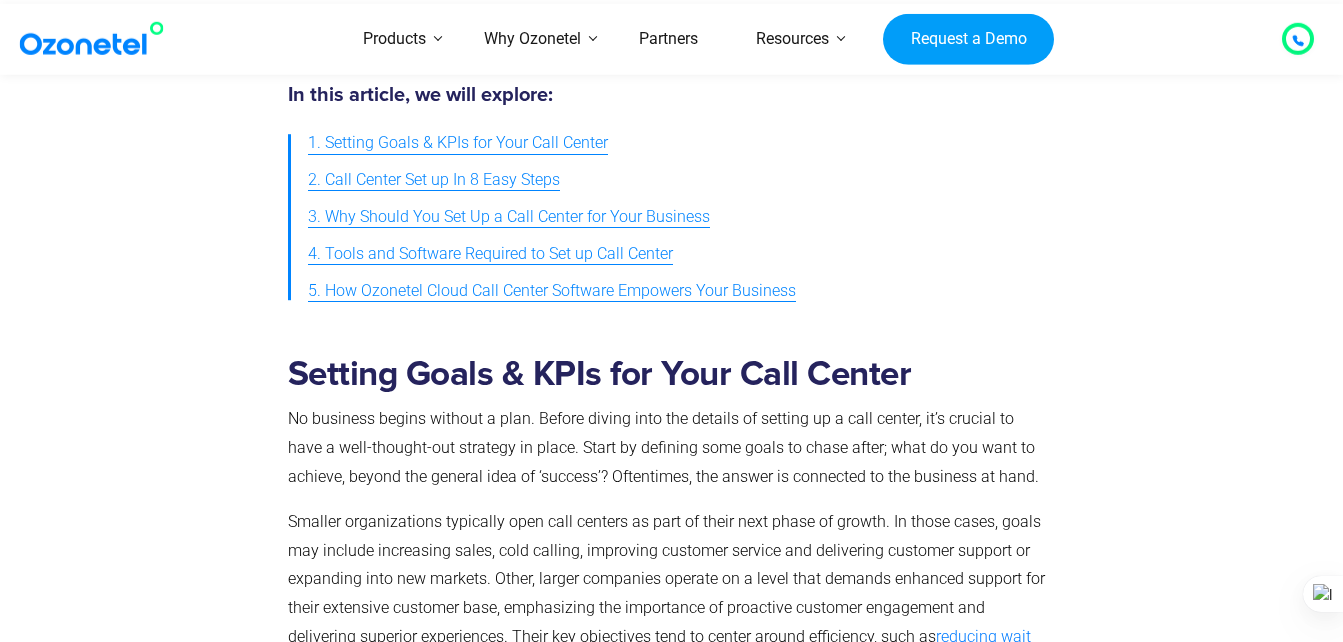 drag, startPoint x: 319, startPoint y: 377, endPoint x: 902, endPoint y: 378, distance: 583.00085 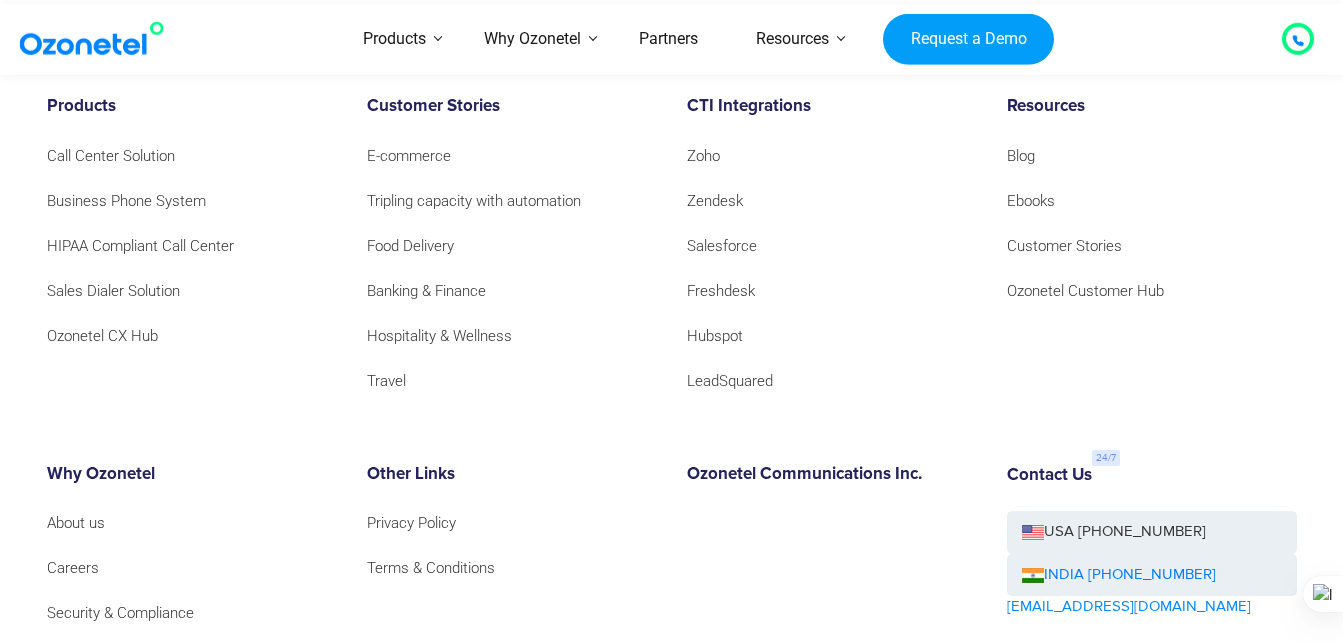 scroll, scrollTop: 11700, scrollLeft: 0, axis: vertical 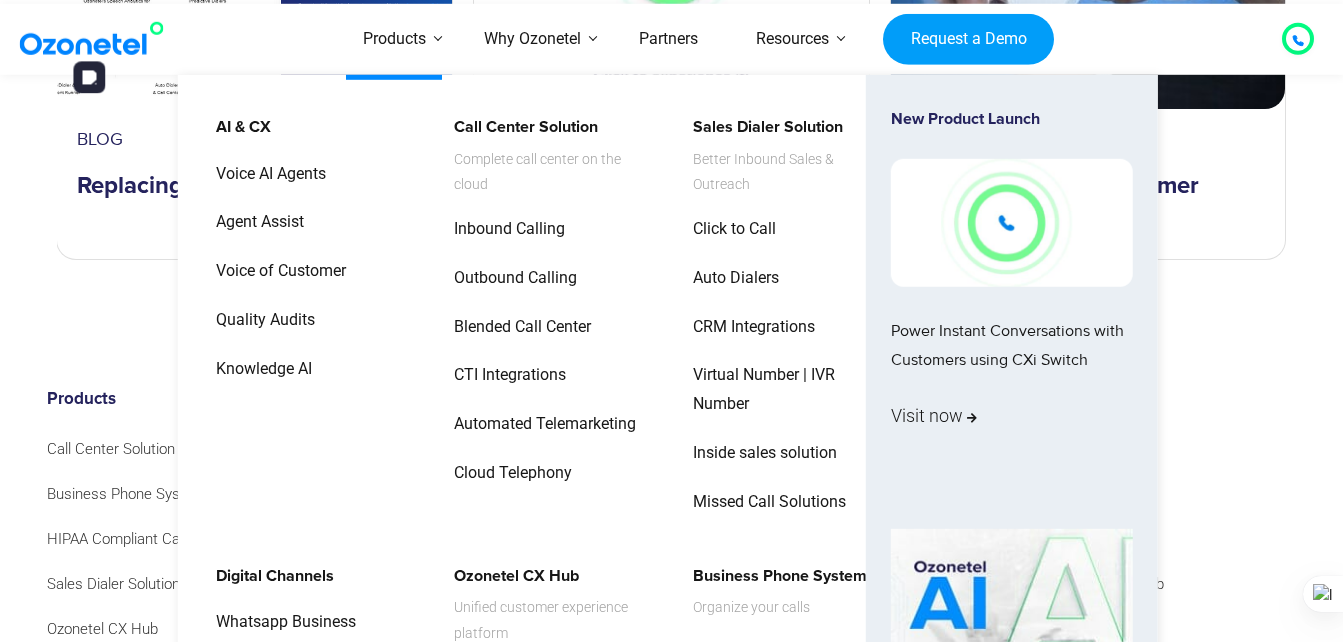 click on "Products
AI & CX
Voice AI Agents
Agent Assist
Voice of Customer
Quality Audits
Knowledge AI
Call Center Solution Complete call center on the cloud
Inbound Calling
Outbound Calling
Blended Call Center
CTI Integrations
Automated Telemarketing
Cloud Telephony
Sales Dialer Solution  Better Inbound Sales & Outreach
Click to Call
Auto Dialers
CRM Integrations
Virtual Number | IVR Number
Inside sales solution
Missed Call Solutions
Digital Channels
Whatsapp Business Solution
Intercom Integration
Ozonetel CX Hub Unified customer experience platform
Omnichannel Routing
Conversational AI
Speech Analytics
Business Phone System Organize your calls
Auto Attendant
Contact Manager
New Product Launch Power Instant Conversations with Customers using CXi Switch Visit now Learn More" at bounding box center [394, 39] 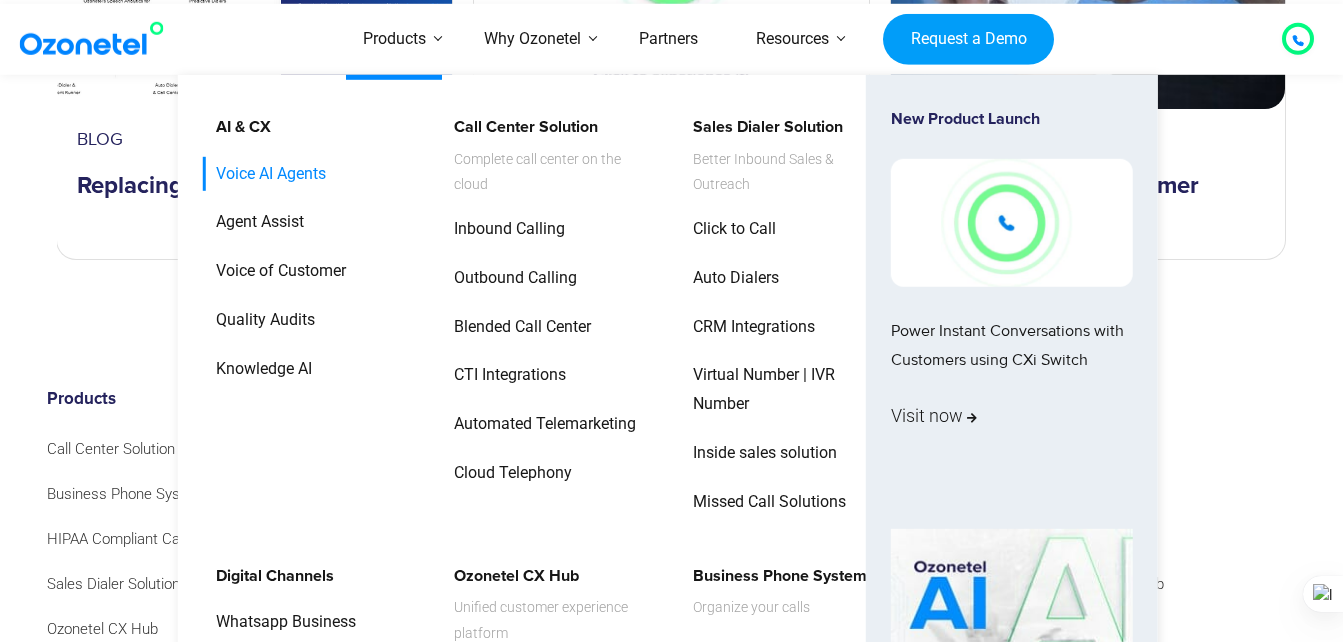 click on "Voice AI Agents" at bounding box center (266, 173) 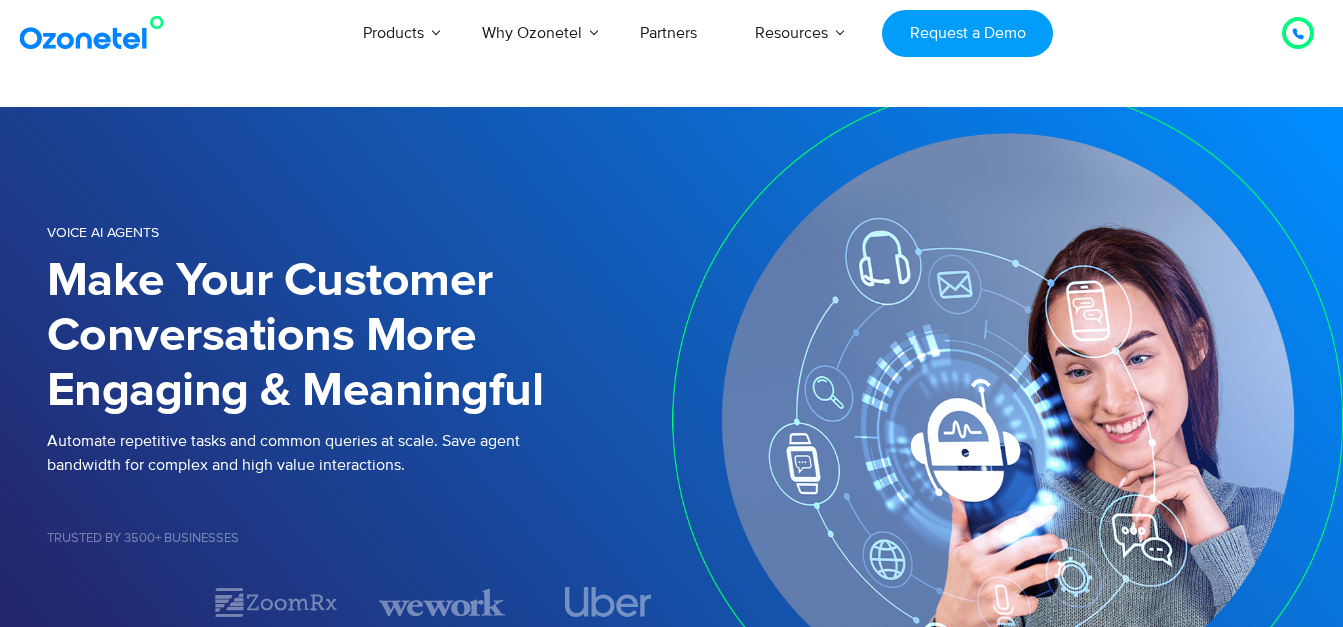 scroll, scrollTop: 0, scrollLeft: 0, axis: both 